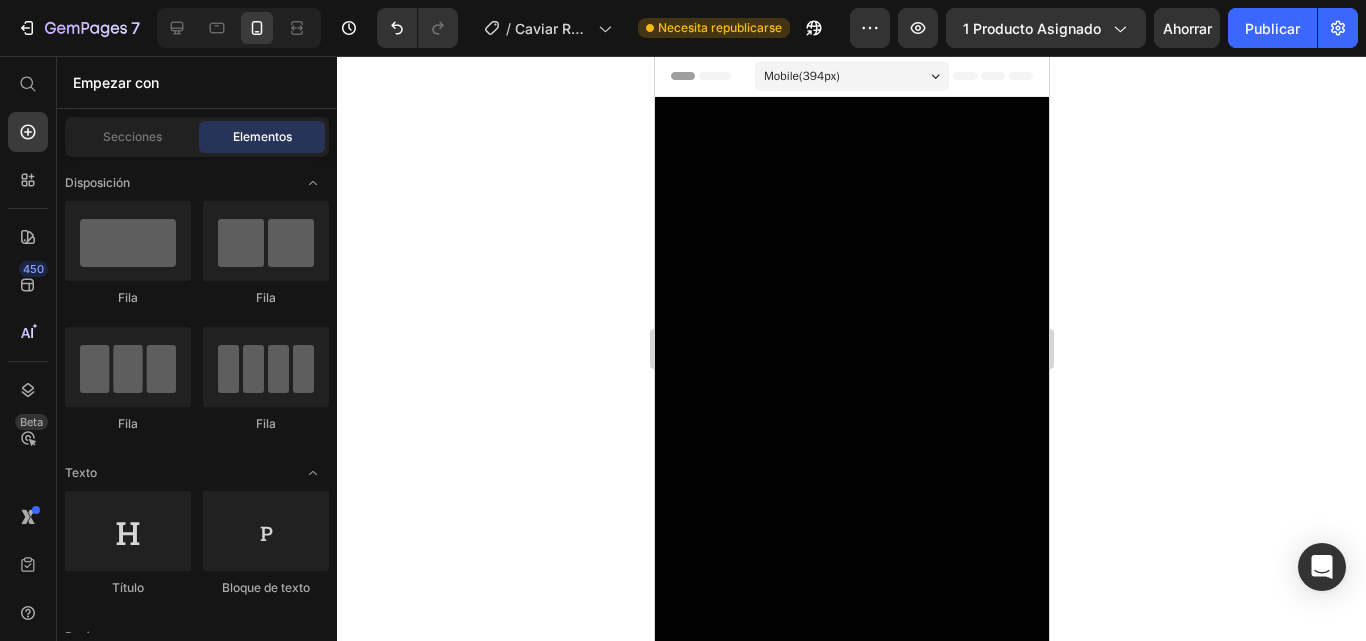 scroll, scrollTop: 0, scrollLeft: 0, axis: both 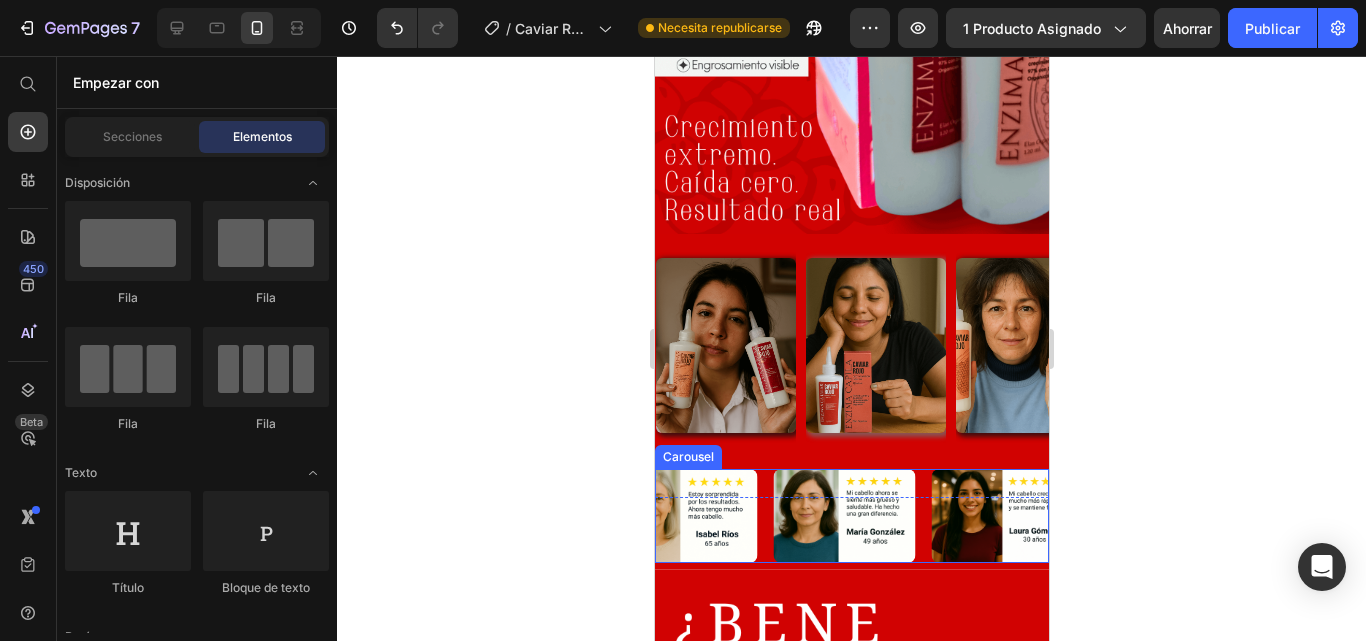 click on "Image Image Image Image Image Image" at bounding box center (851, 516) 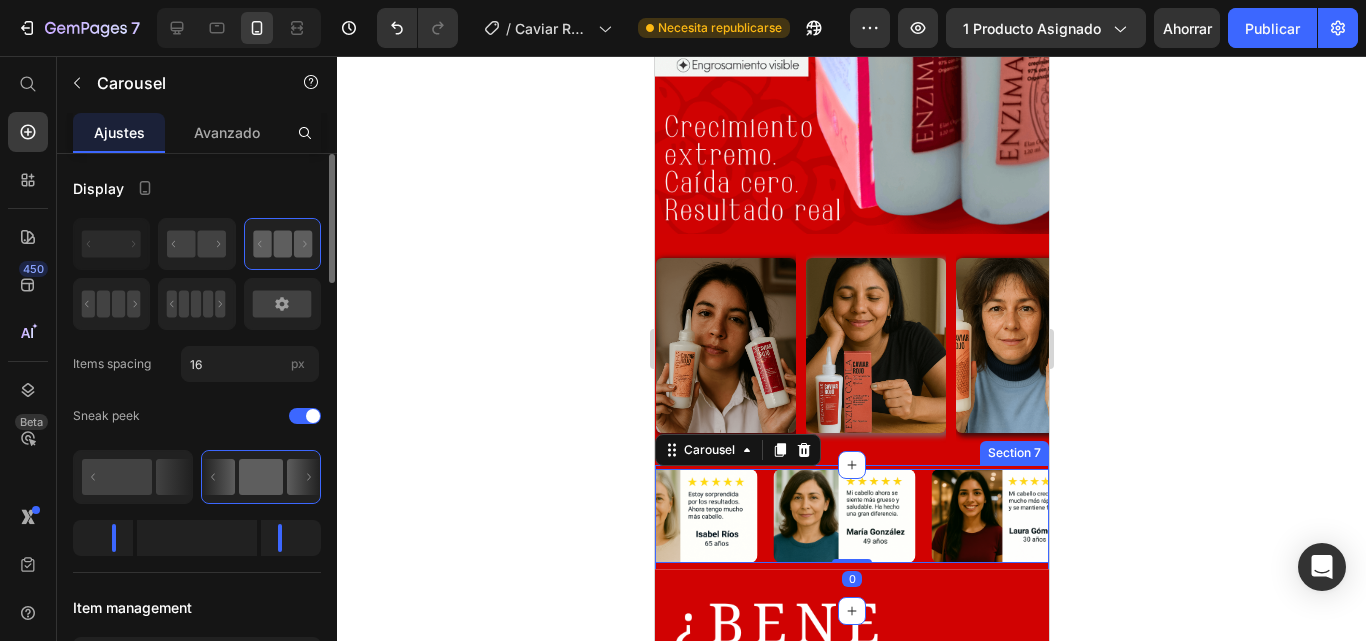 scroll, scrollTop: 0, scrollLeft: 0, axis: both 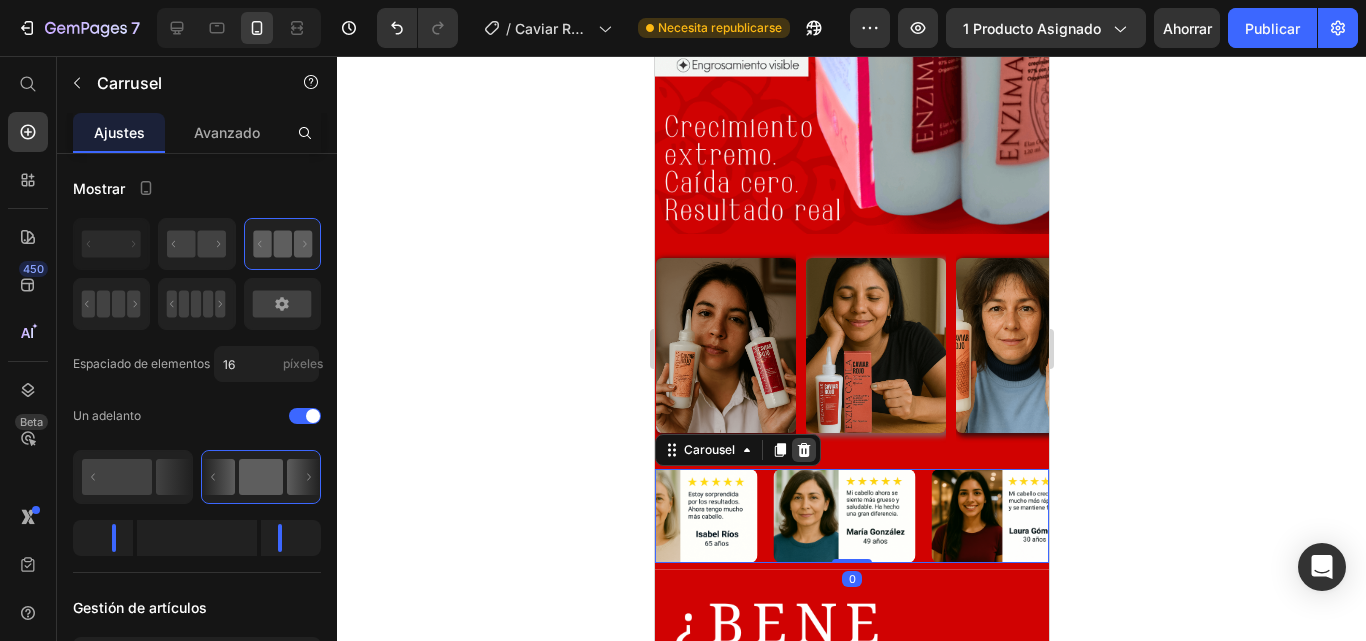 click 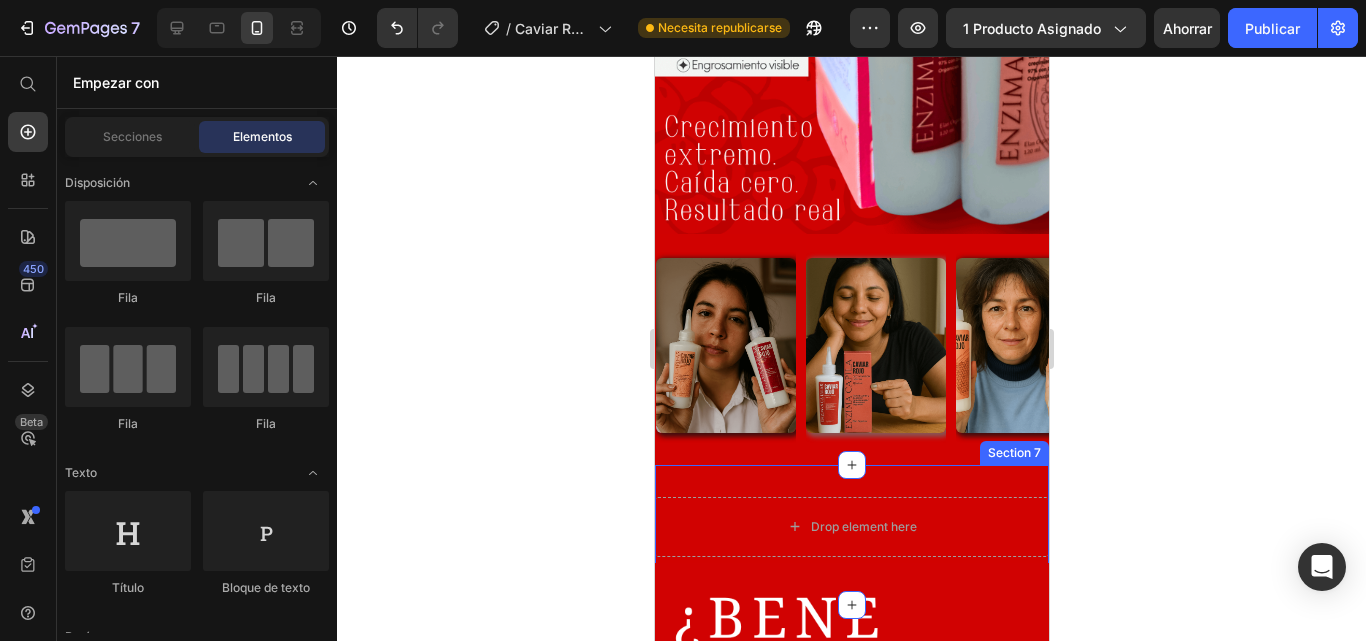 click on "Drop element here Row Section 7" at bounding box center (851, 535) 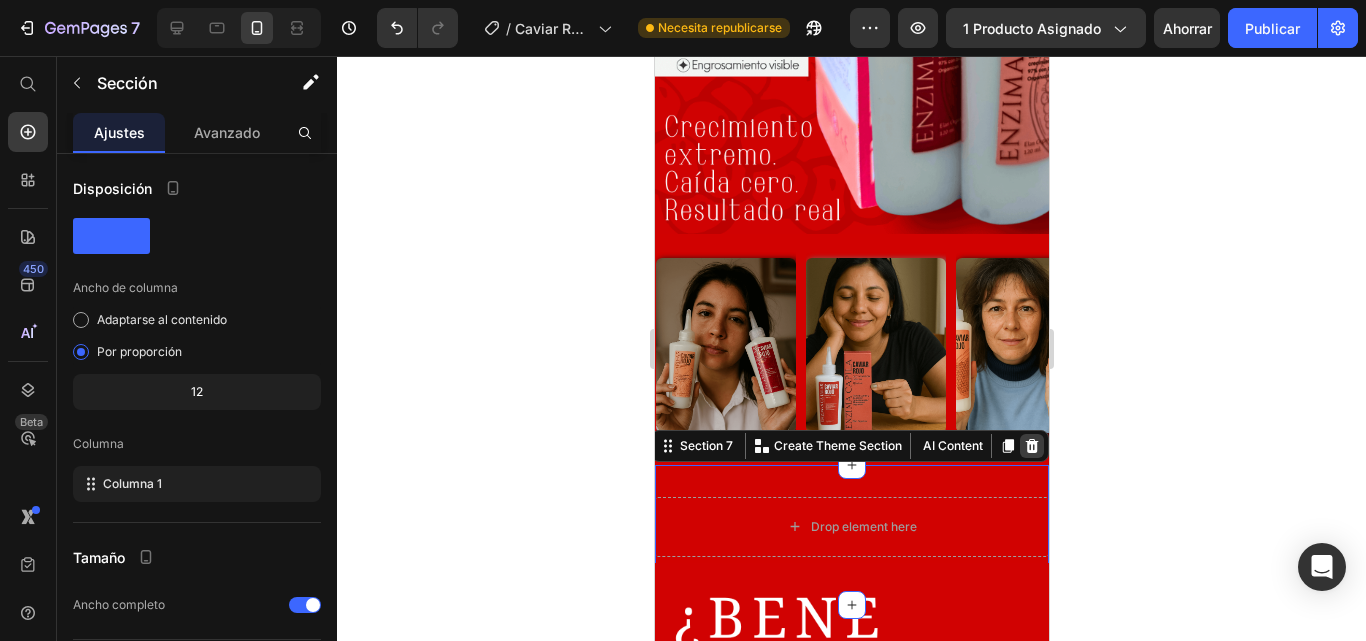 click 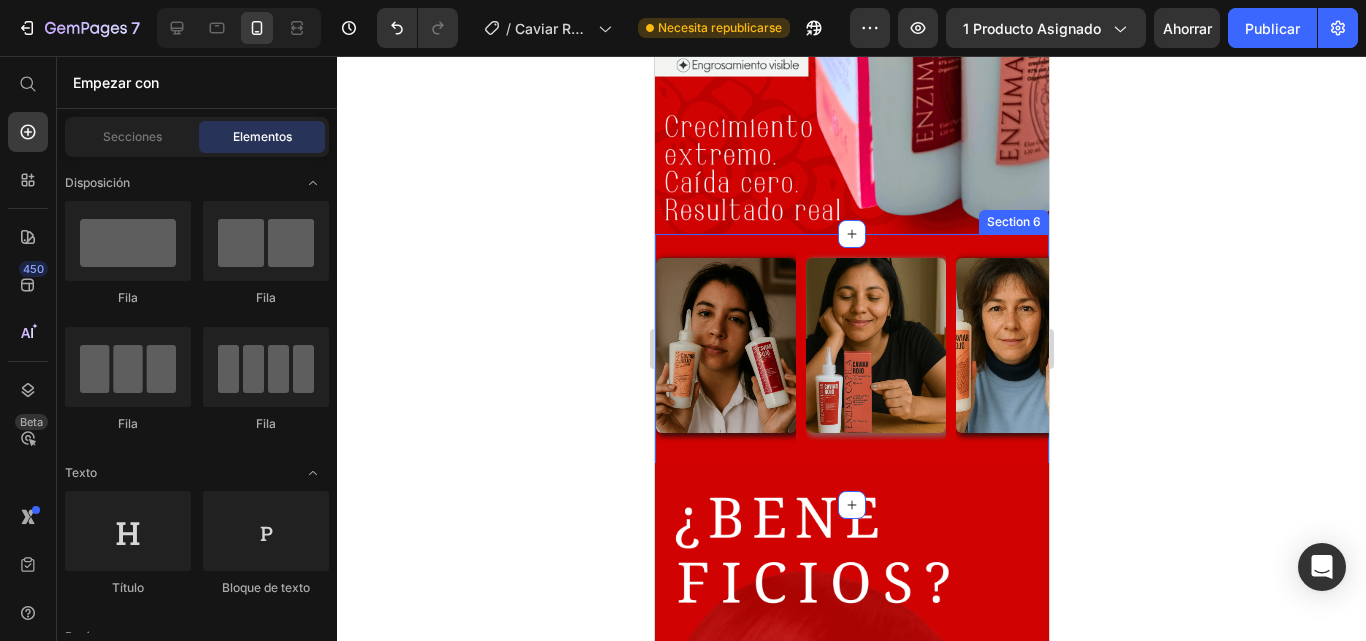 click on "Image Image Image Image Image Image Image Image Image Image Marquee Row" at bounding box center (851, 369) 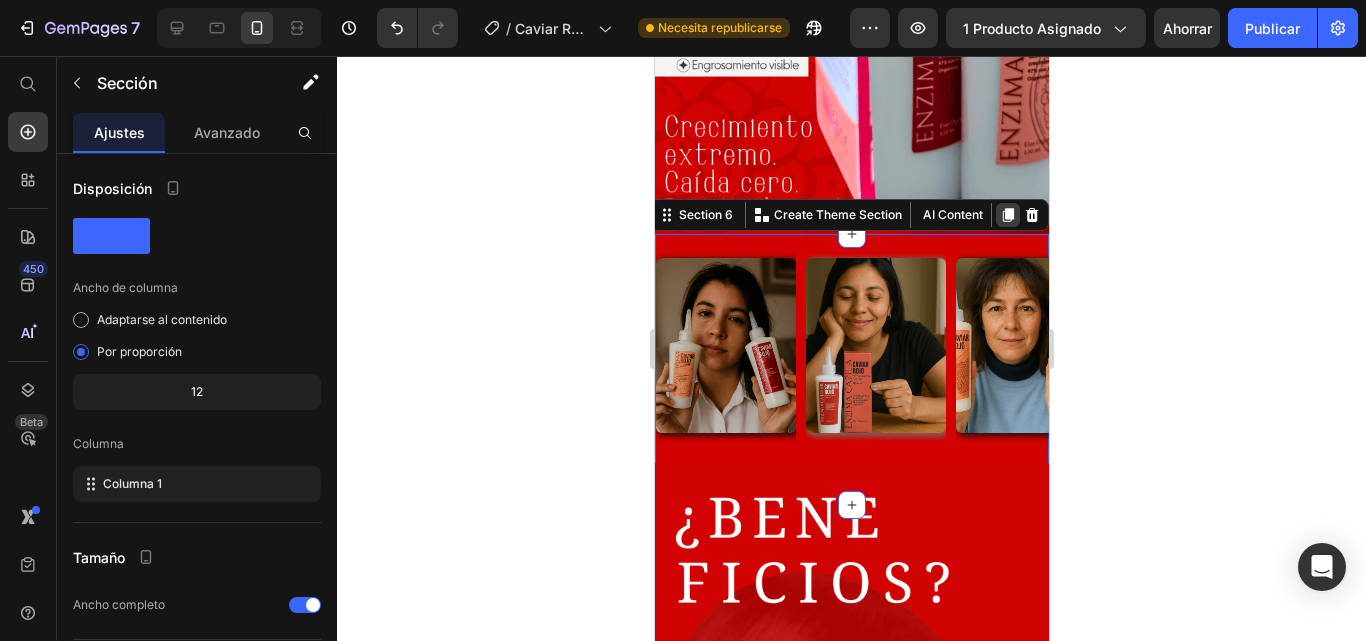 click 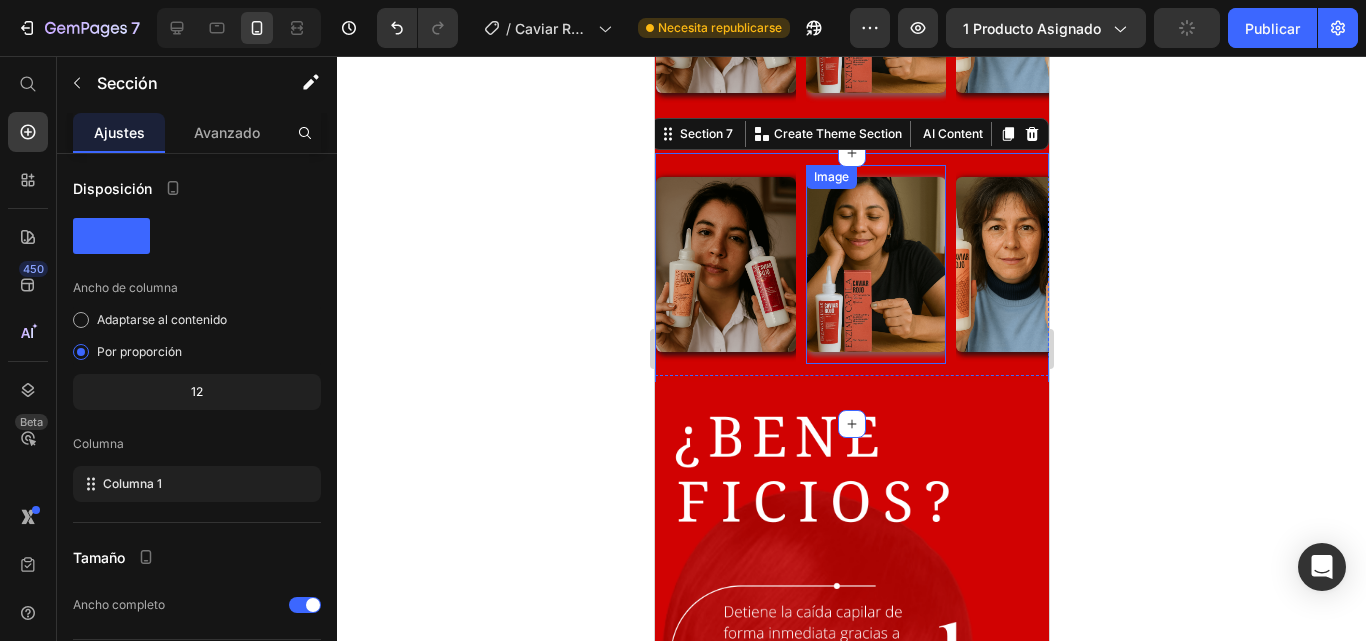 scroll, scrollTop: 2440, scrollLeft: 0, axis: vertical 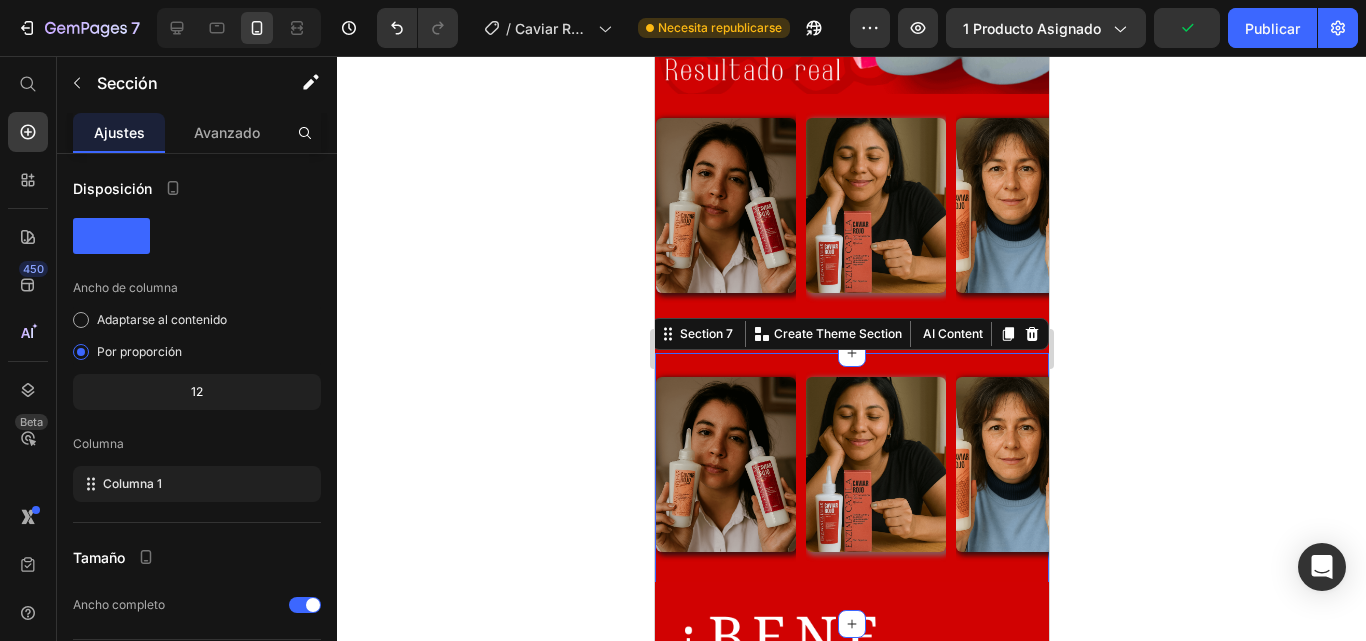 click 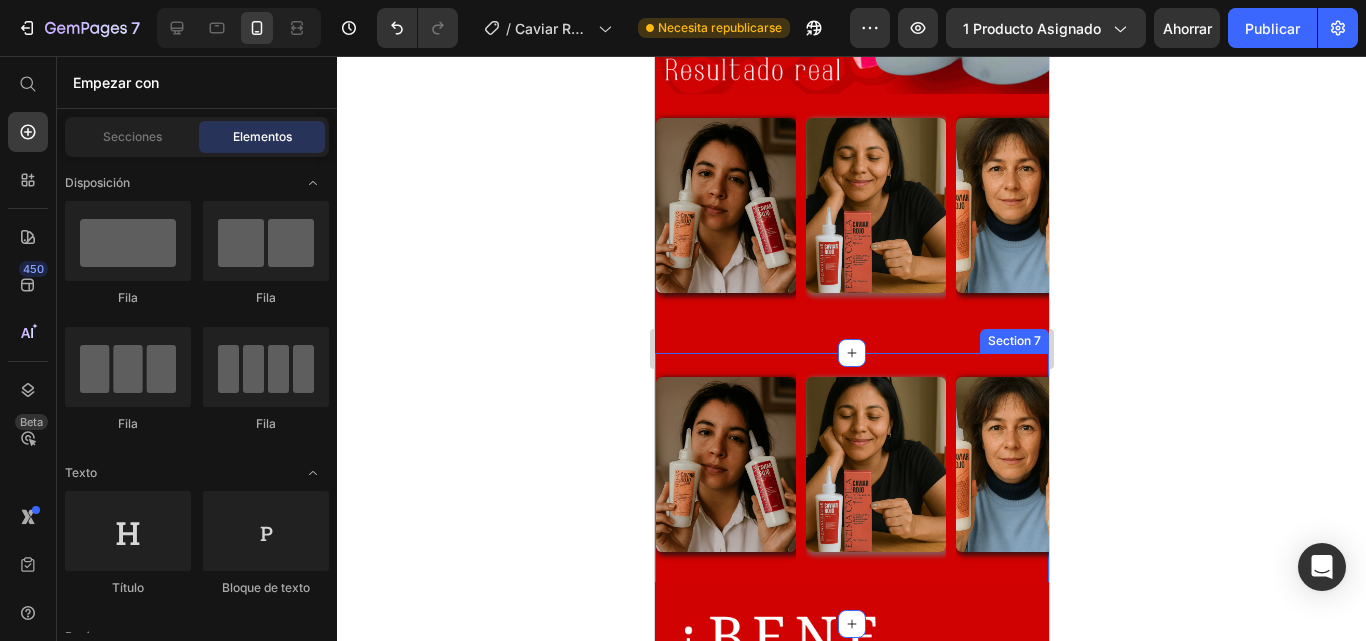 click on "Image Image Image Image Image Image Image Image Image Image Marquee Row" at bounding box center [851, 488] 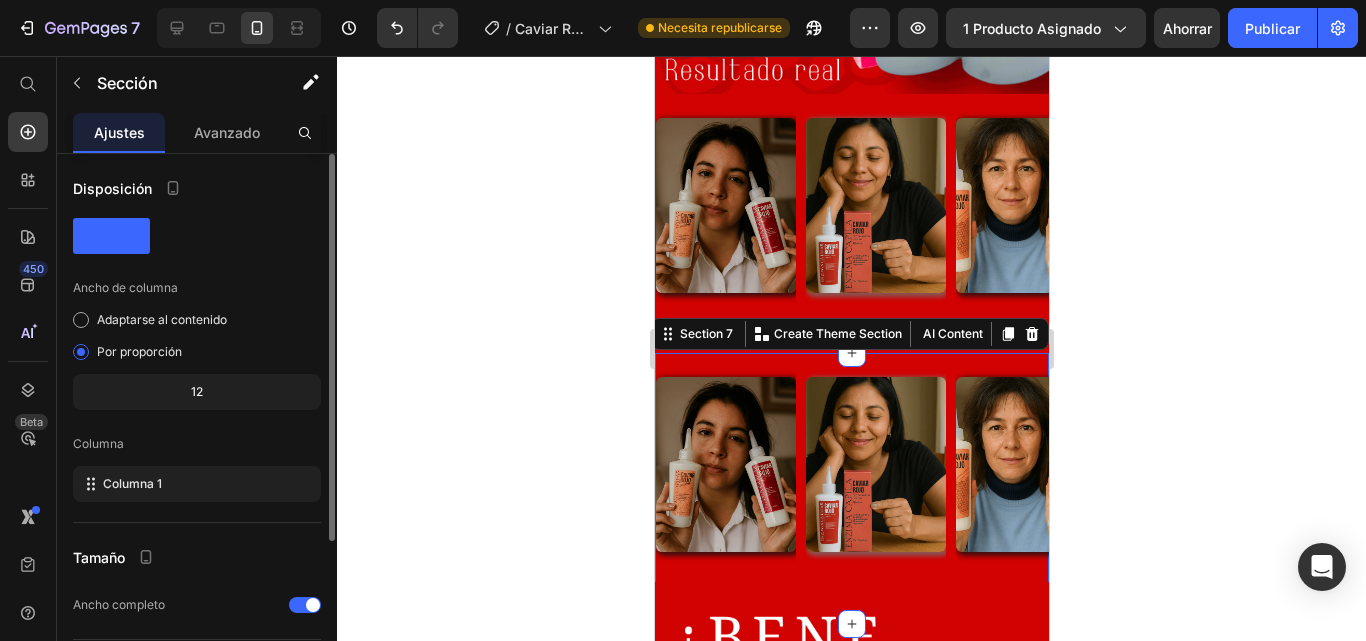 click on "Avanzado" at bounding box center [227, 132] 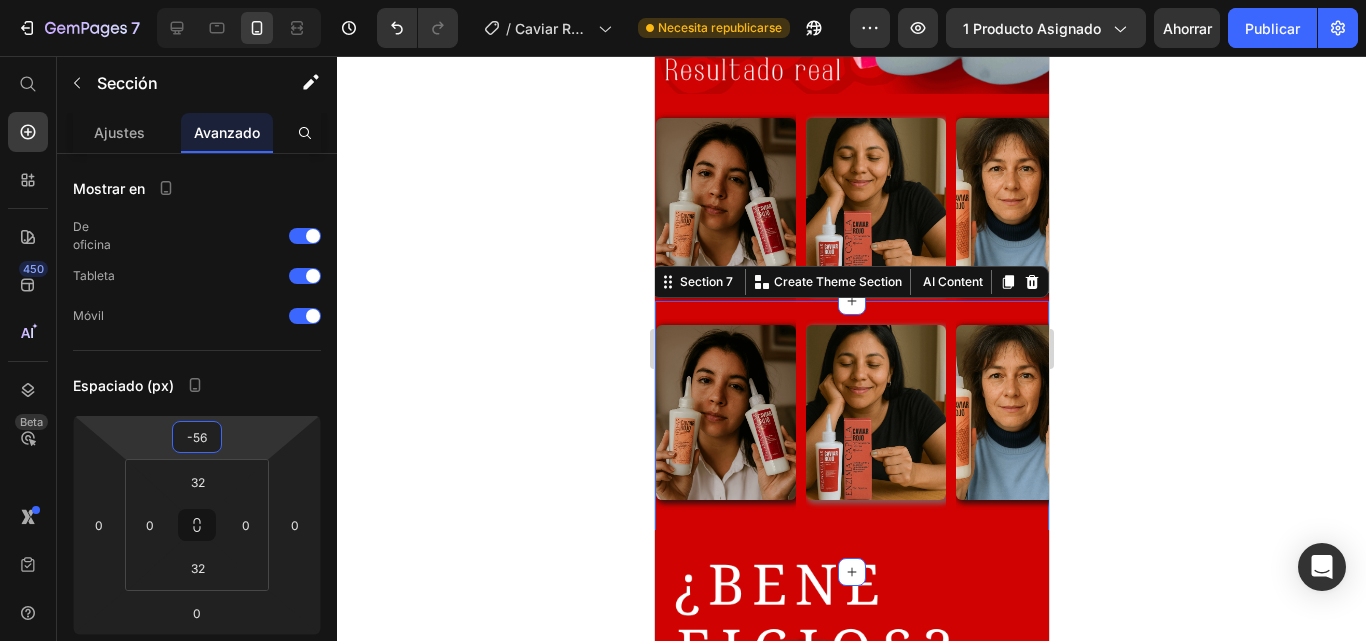 drag, startPoint x: 255, startPoint y: 417, endPoint x: 542, endPoint y: 441, distance: 288.00174 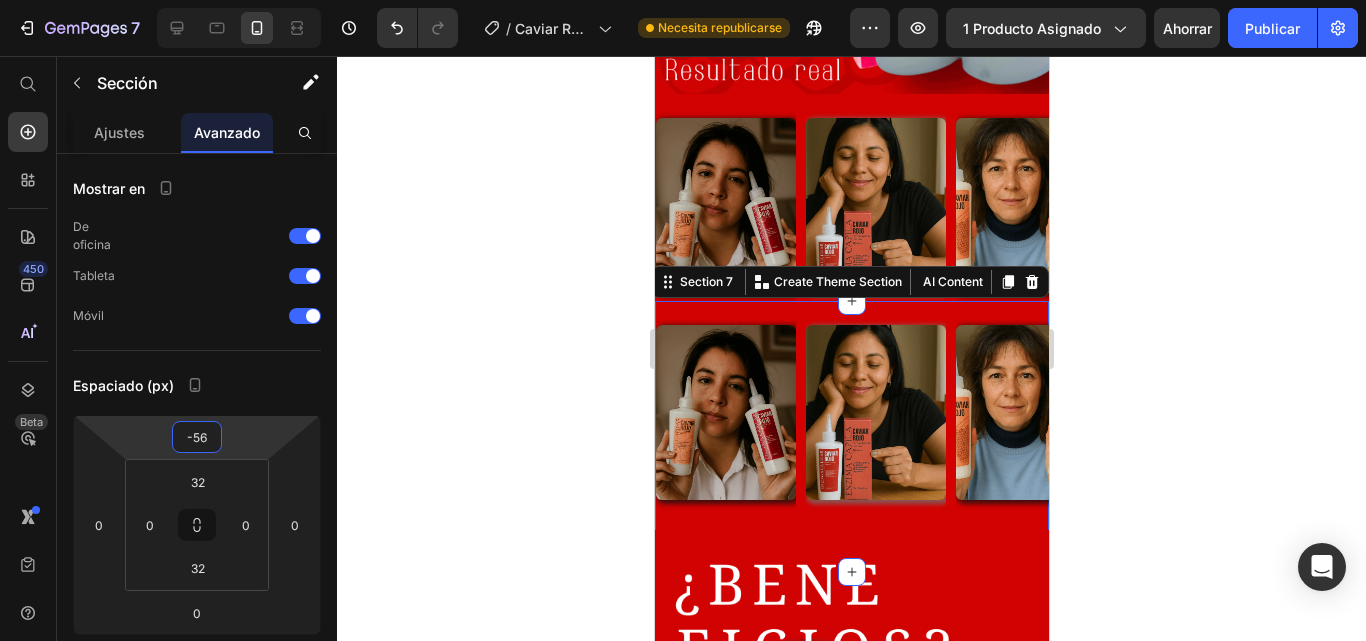 click on "[NUMBER] Historial de versiones / Caviar Rojo [DATE] Necesita republicarse Avance 1 producto asignado Ahorrar Publicar 450 Beta Empezar con Secciones Elementos Sección de héroes Detalle del producto Marcas Insignias de confianza Garantizar Desglose del producto Cómo utilizar Testimonios Comparar Manojo Preguntas frecuentes Prueba social Historia de la marca Lista de productos Recopilación Lista de blogs Contacto Sticky Añadir al carrito Pie de página personalizado Explorar la biblioteca 450 Disposición
Fila
Fila
Fila
Fila Texto
Título
Bloque de texto Botón
Botón
Botón" at bounding box center [683, 0] 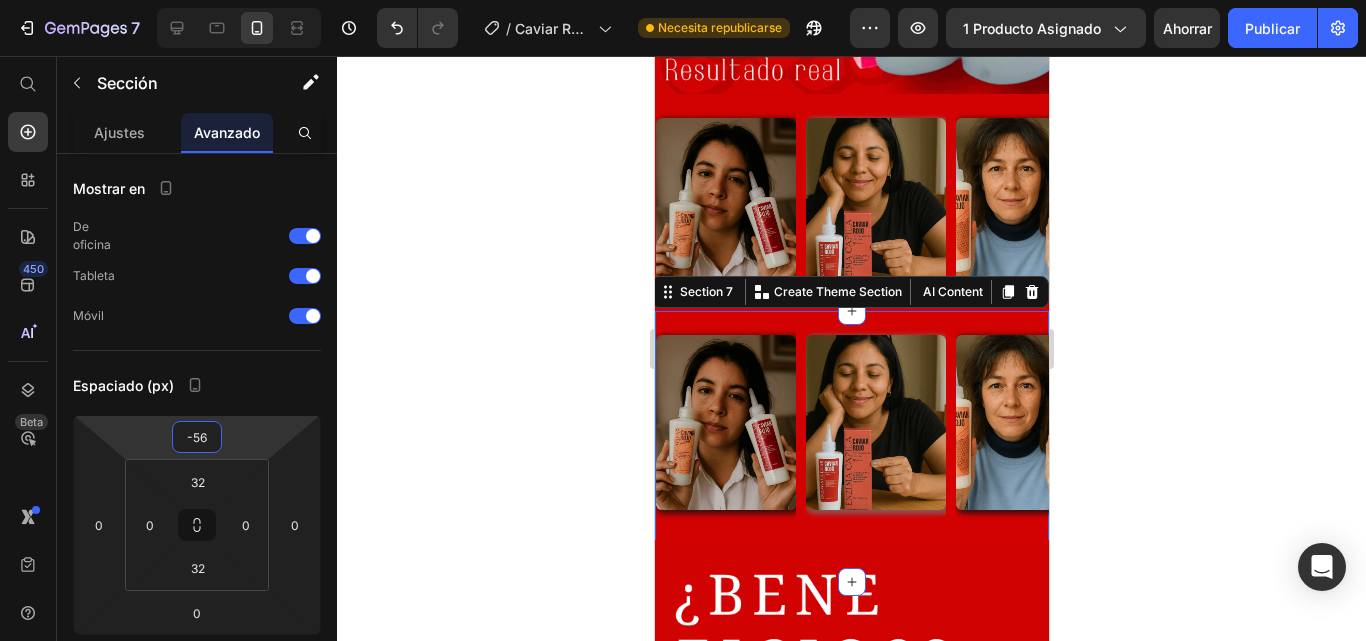 type on "-54" 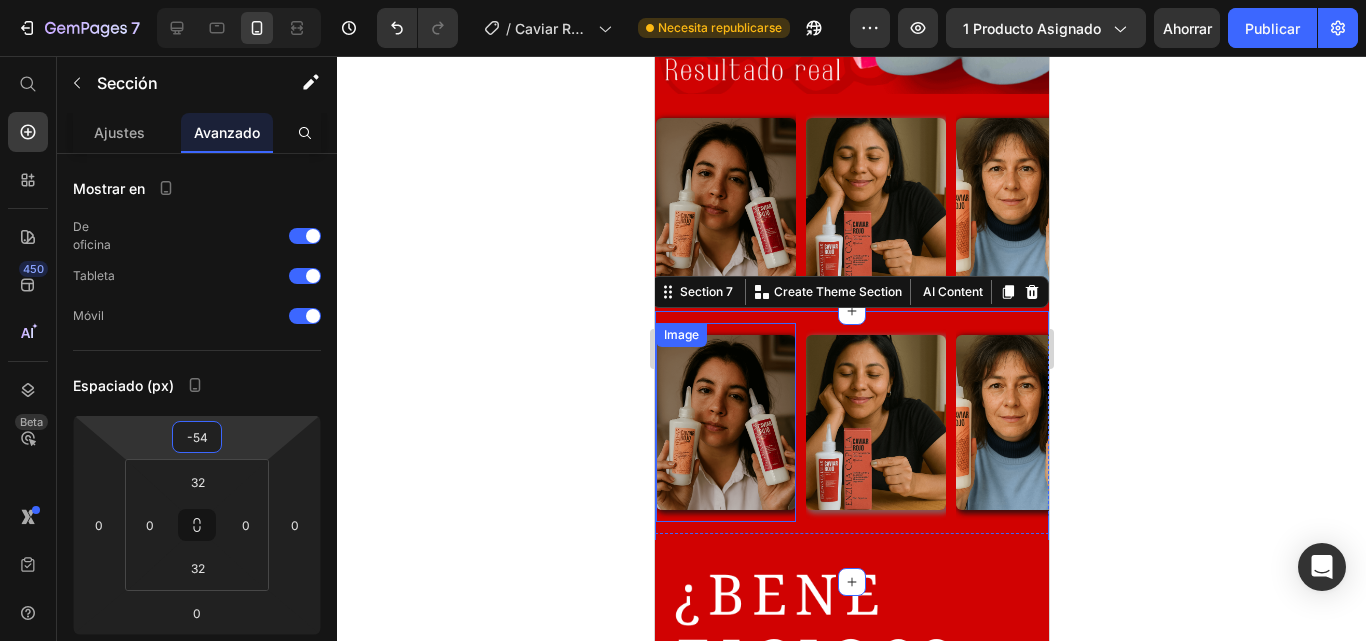 click at bounding box center [725, 422] 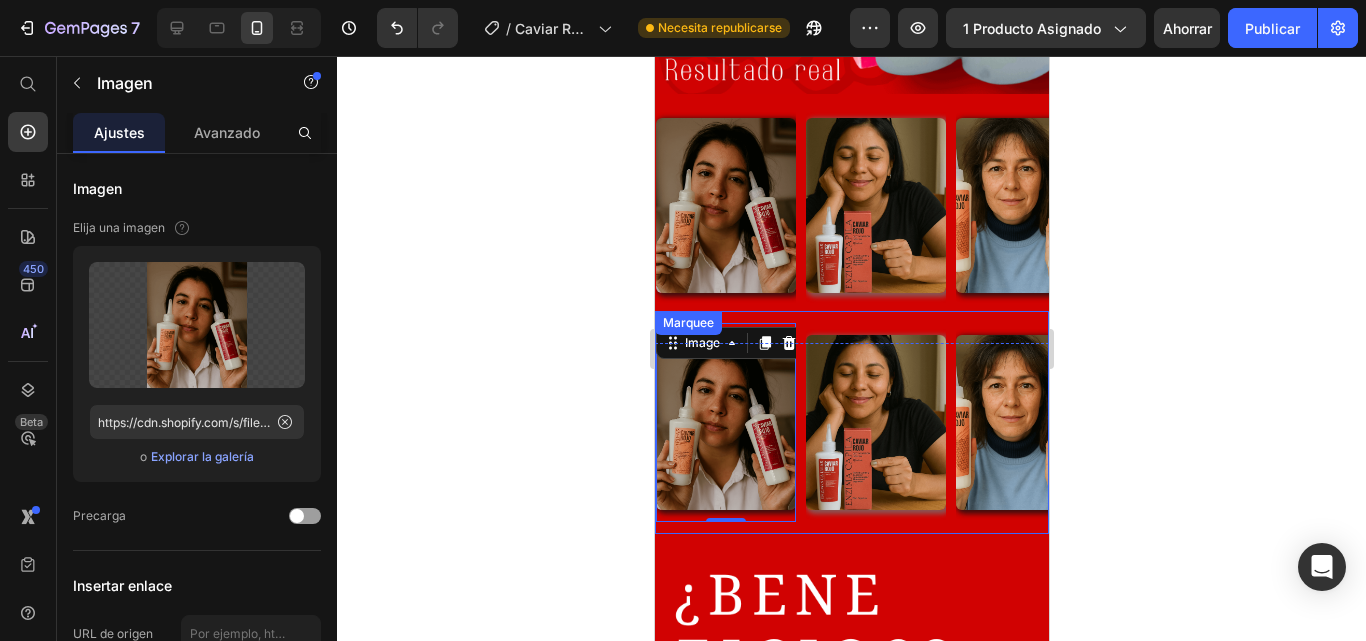 click on "Image   0" at bounding box center [730, 422] 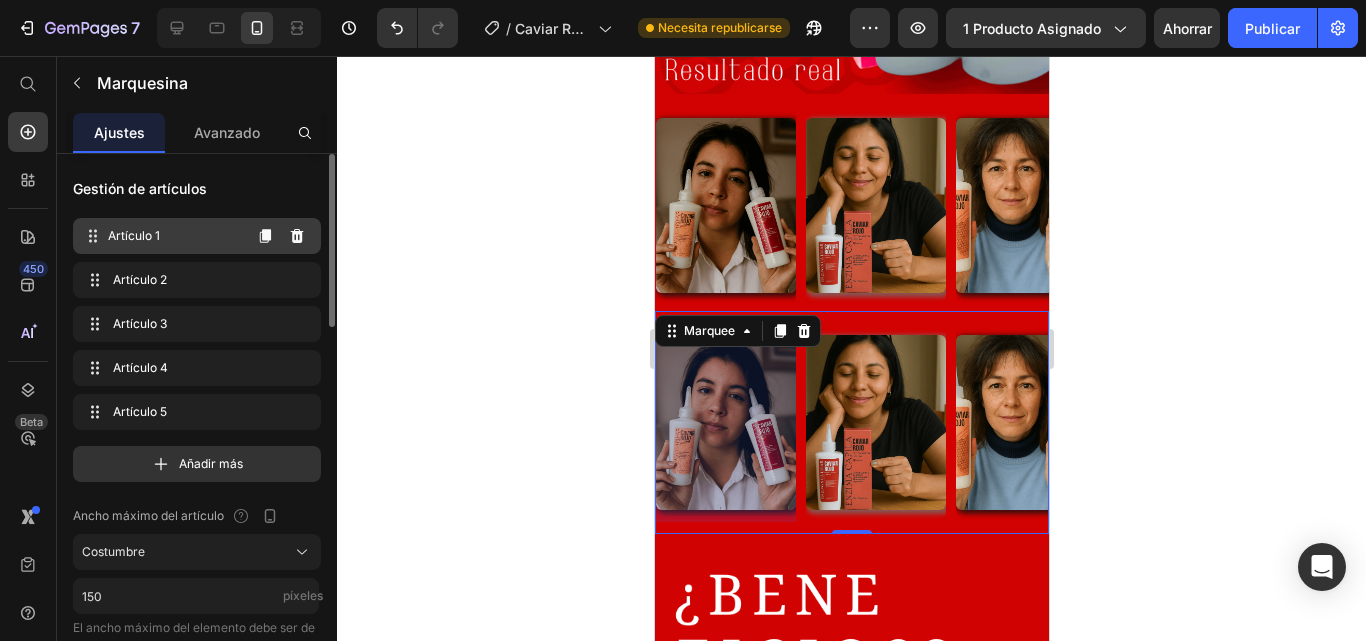 click on "Artículo 1 Item 1" at bounding box center (161, 236) 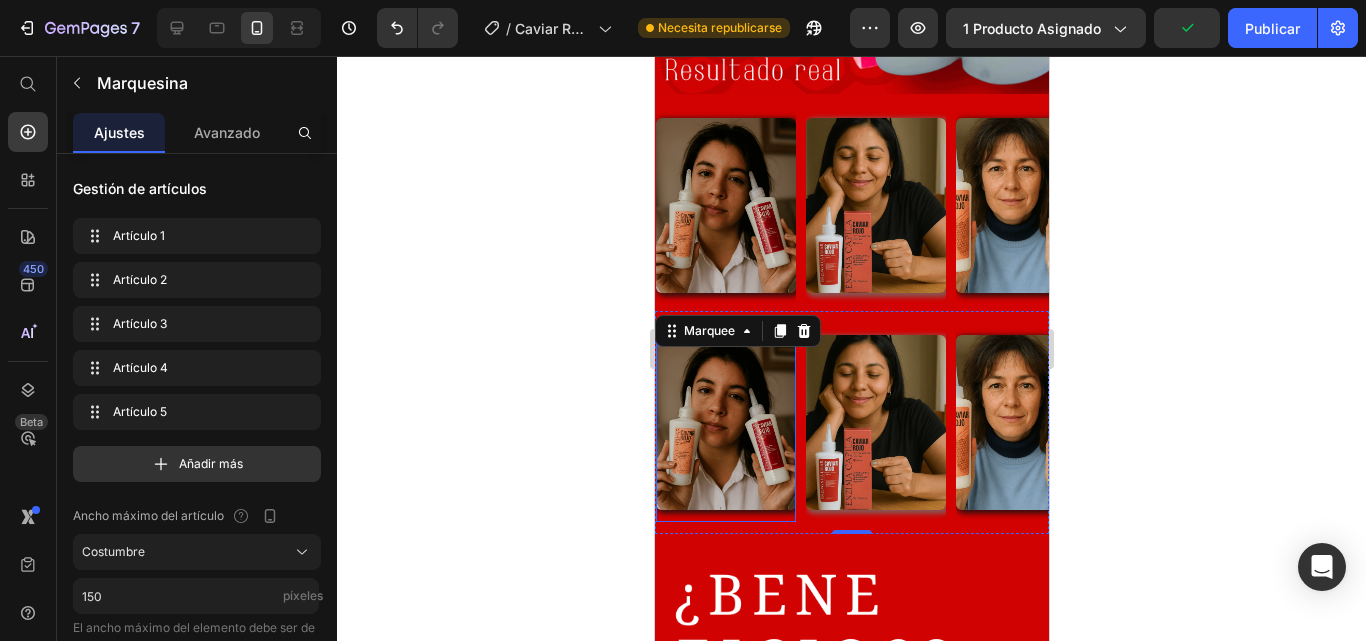 click at bounding box center [725, 422] 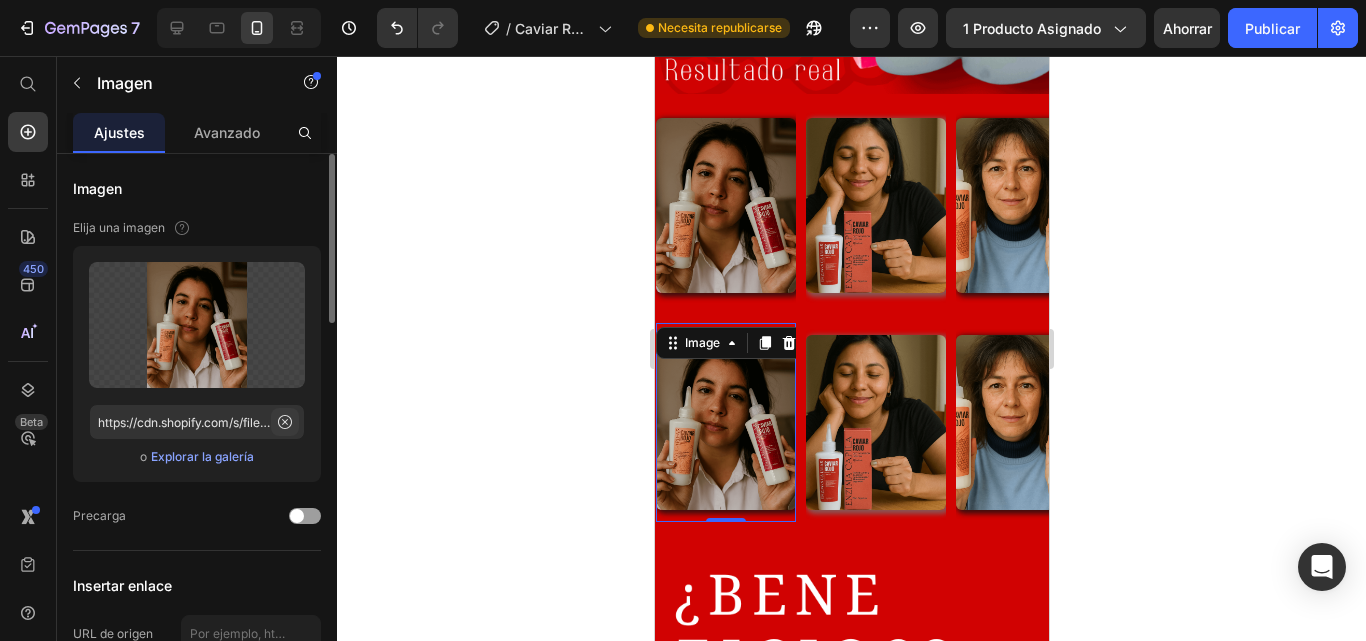 click 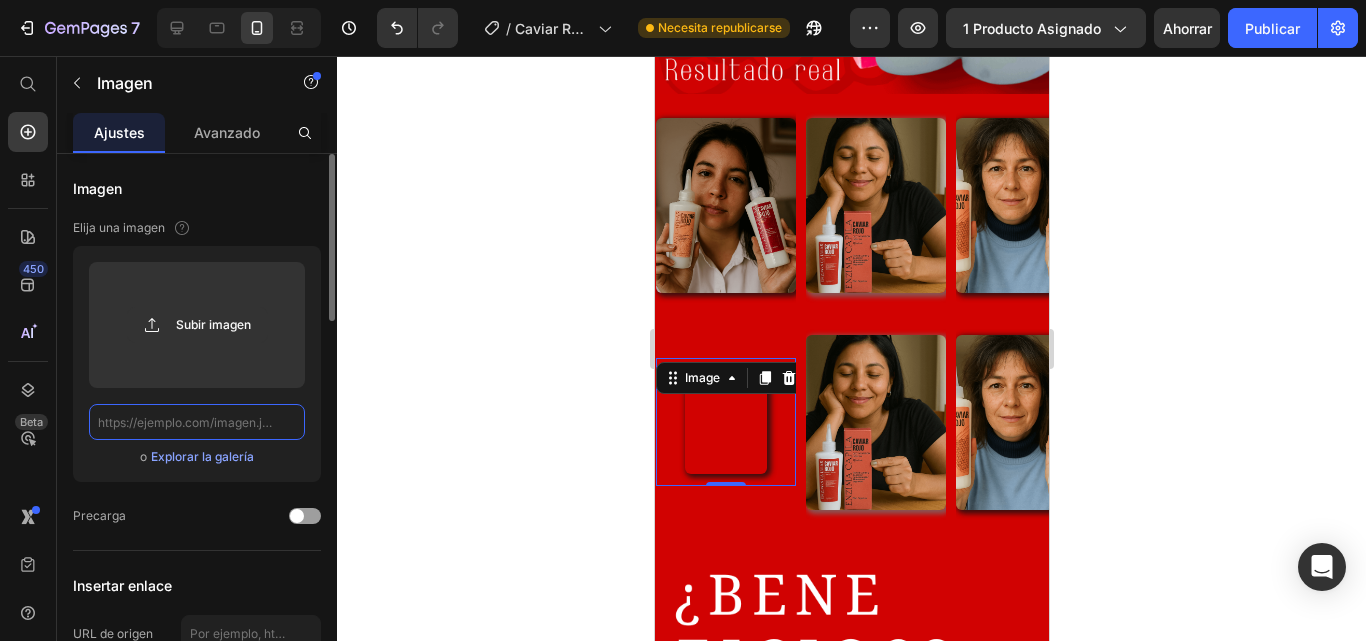 scroll, scrollTop: 0, scrollLeft: 0, axis: both 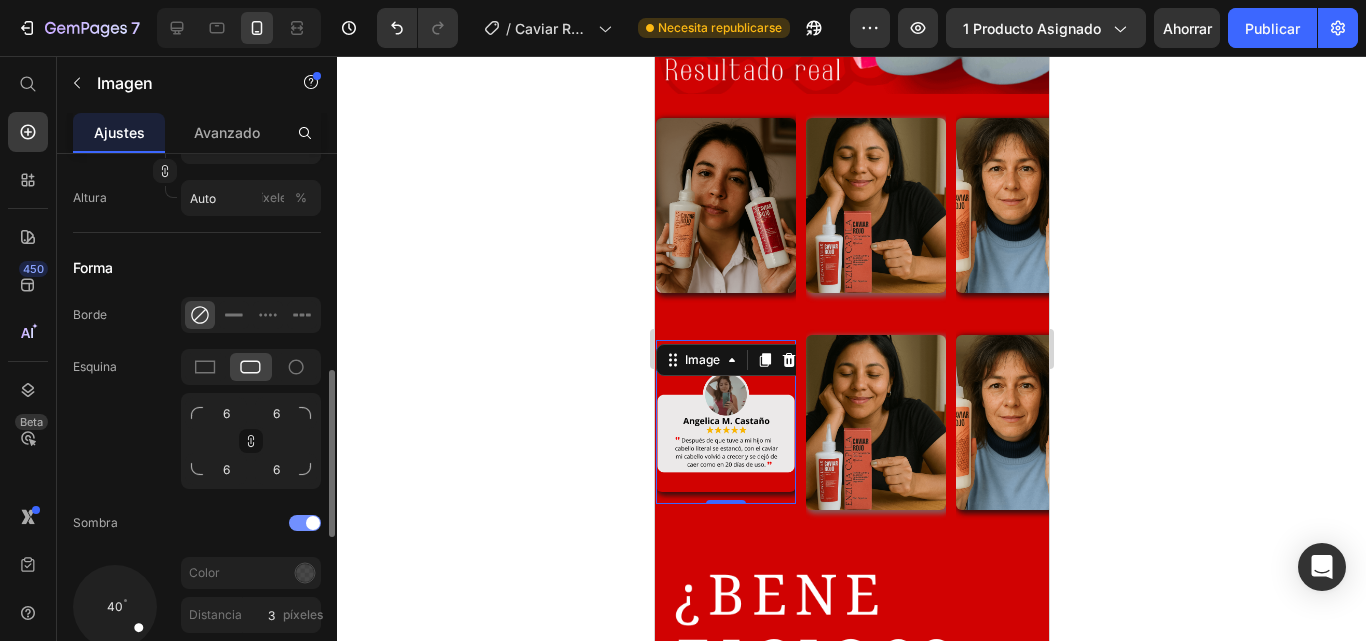 type on "https://cdn.shopify.com/s/files/1/0573/6208/7999/files/3_a19fc637-1ad7-41aa-ae57-0281b9570153.png?v=1752426468" 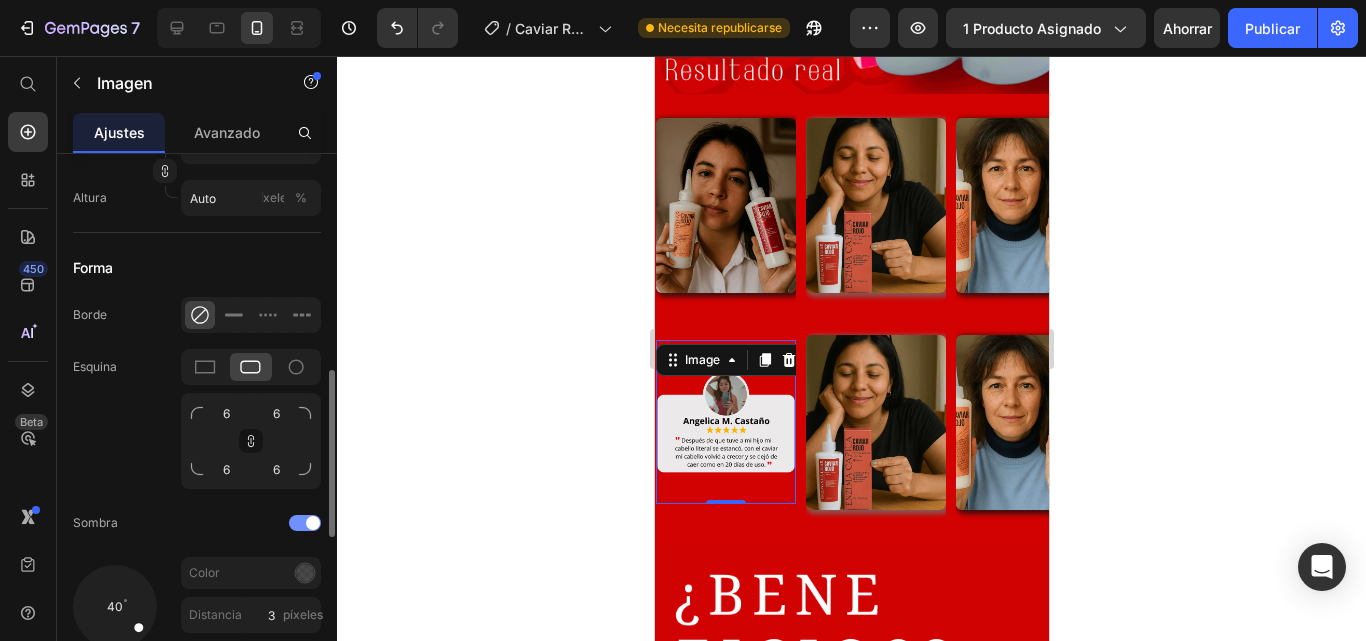 scroll, scrollTop: 0, scrollLeft: 0, axis: both 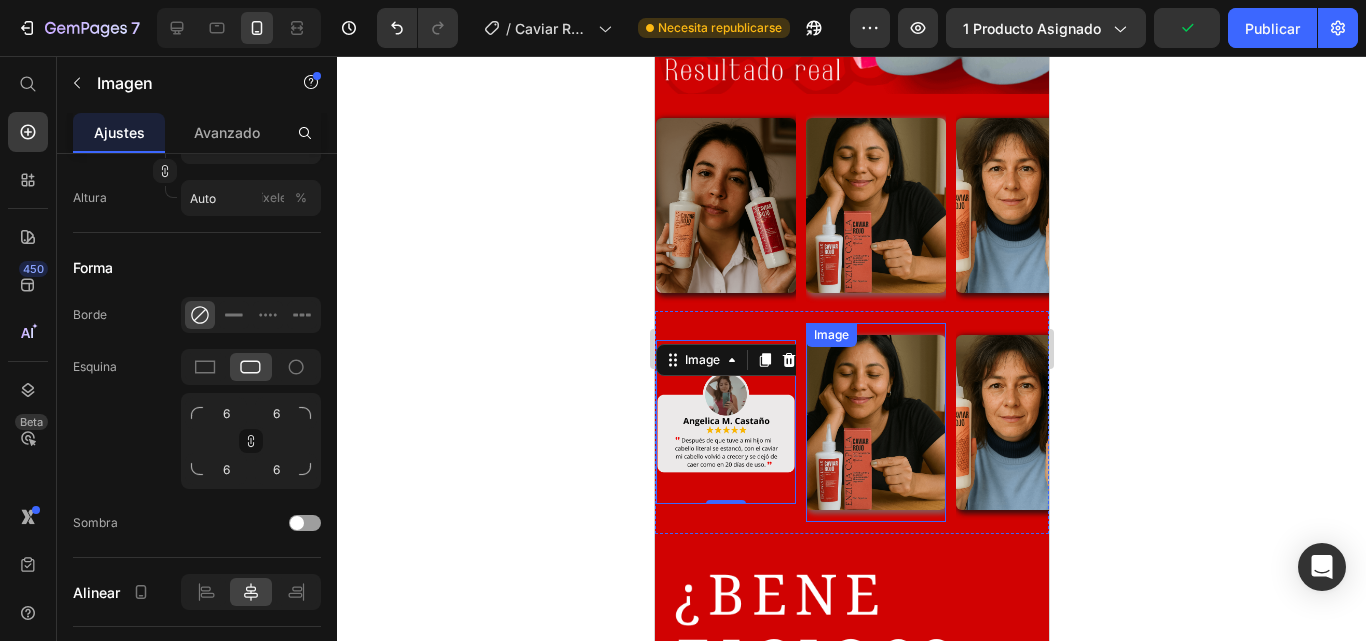 click at bounding box center [875, 422] 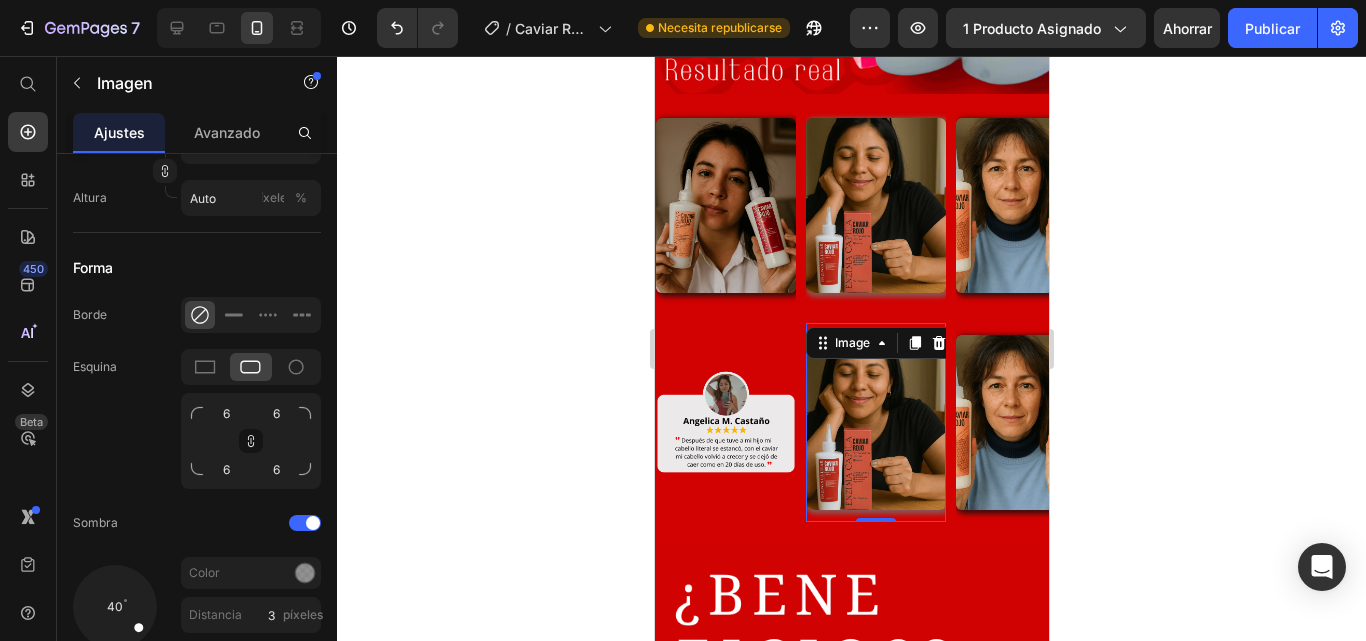 scroll, scrollTop: 200, scrollLeft: 0, axis: vertical 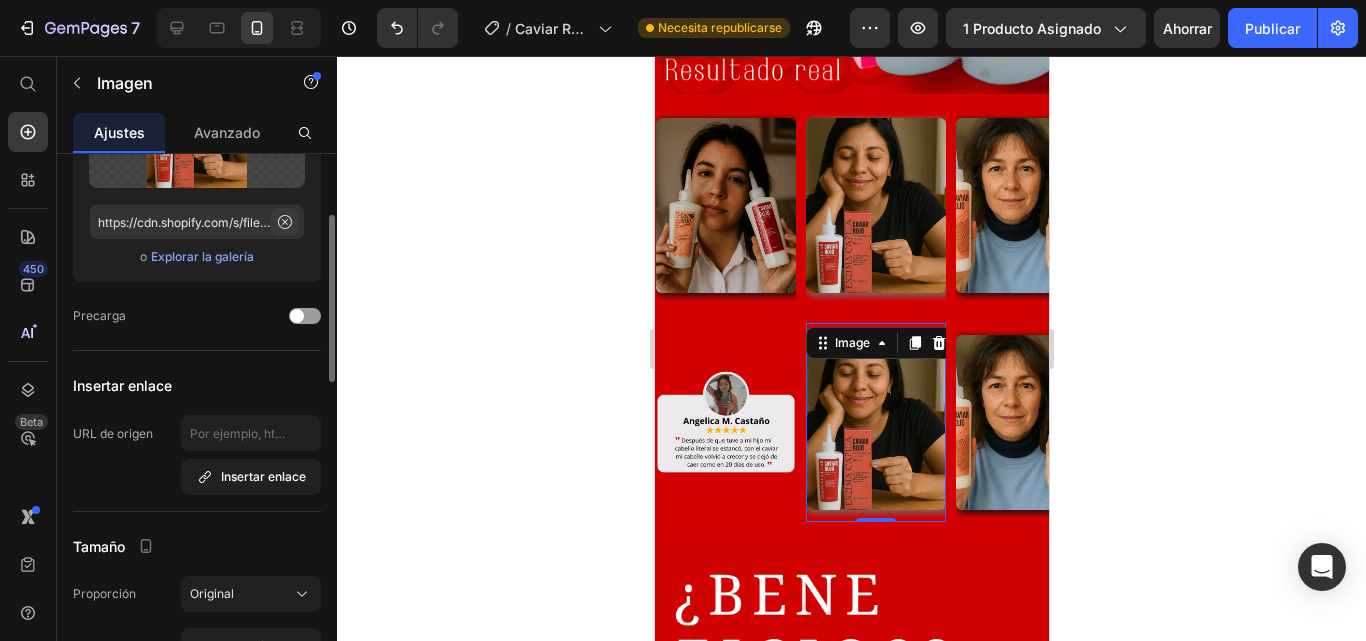 click 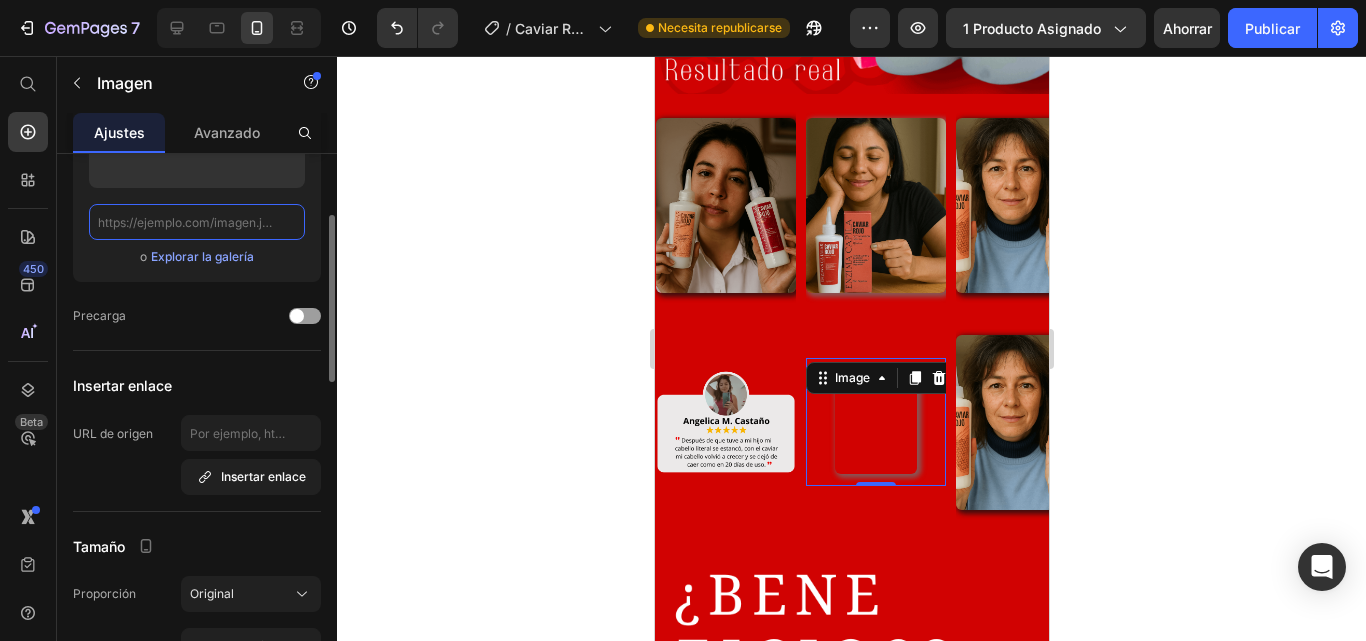 scroll, scrollTop: 0, scrollLeft: 0, axis: both 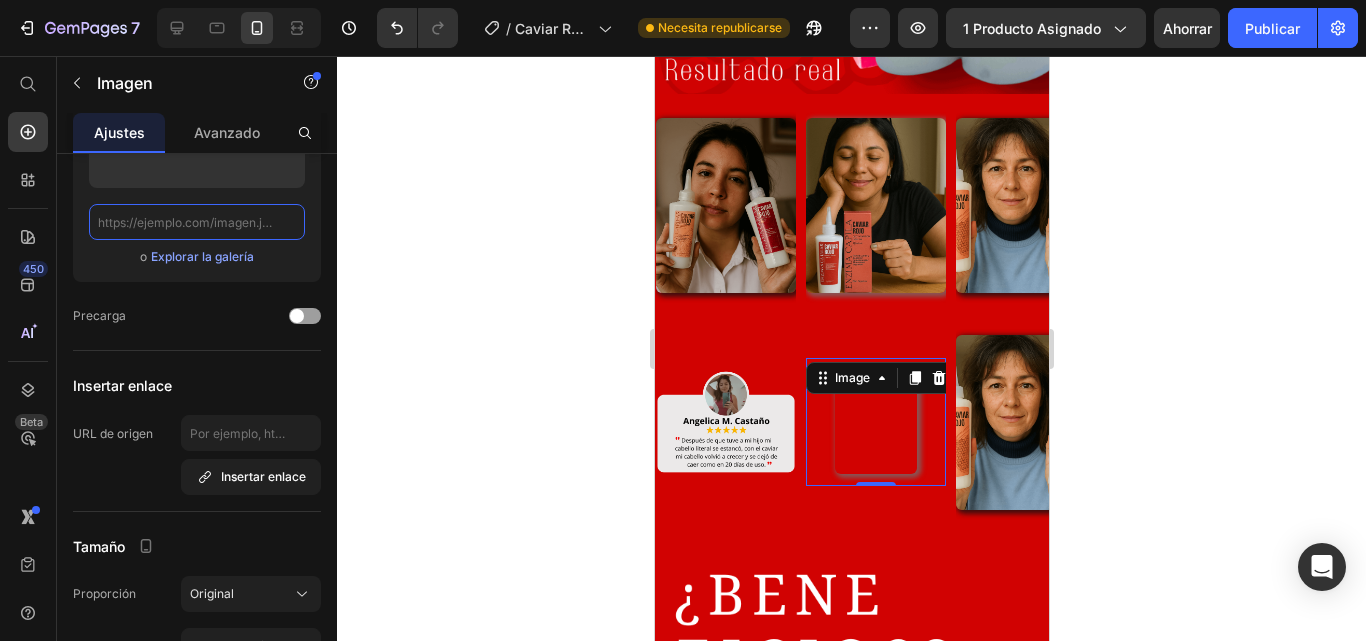 paste on "https://cdn.shopify.com/s/files/1/0573/6208/7999/files/2_c3f58951-b46a-4b3f-a99b-d8bdd38fde08.png?v=1752426468" 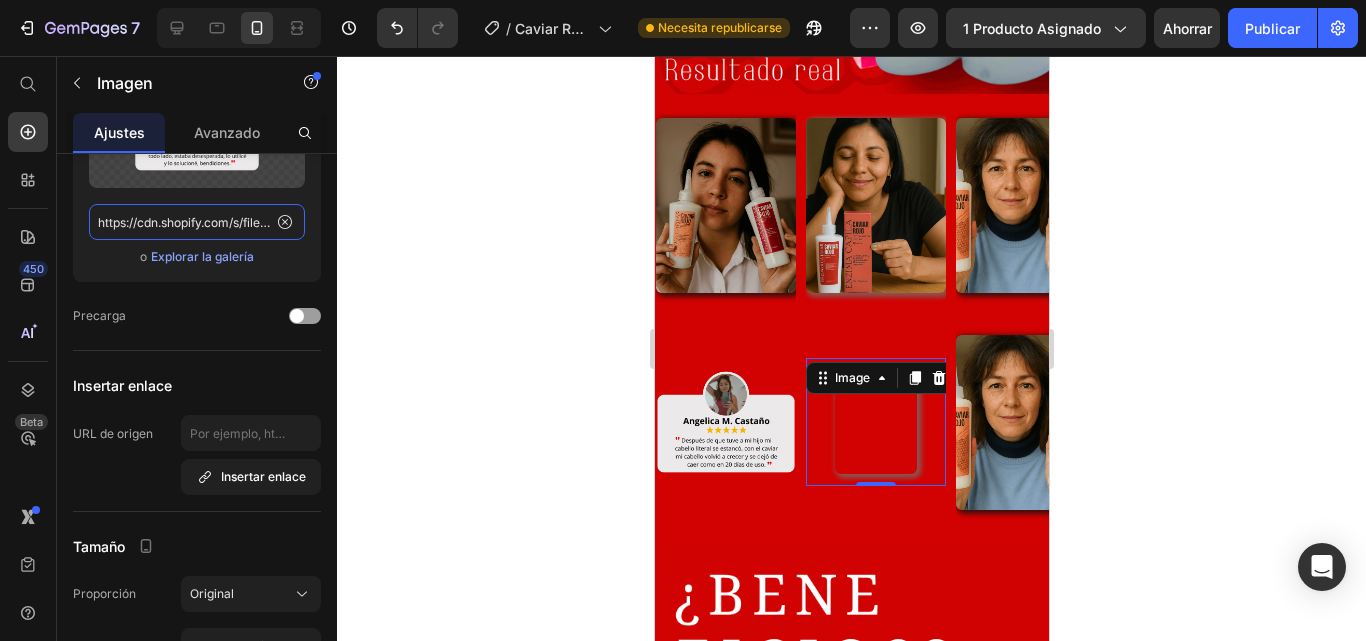 scroll, scrollTop: 0, scrollLeft: 515, axis: horizontal 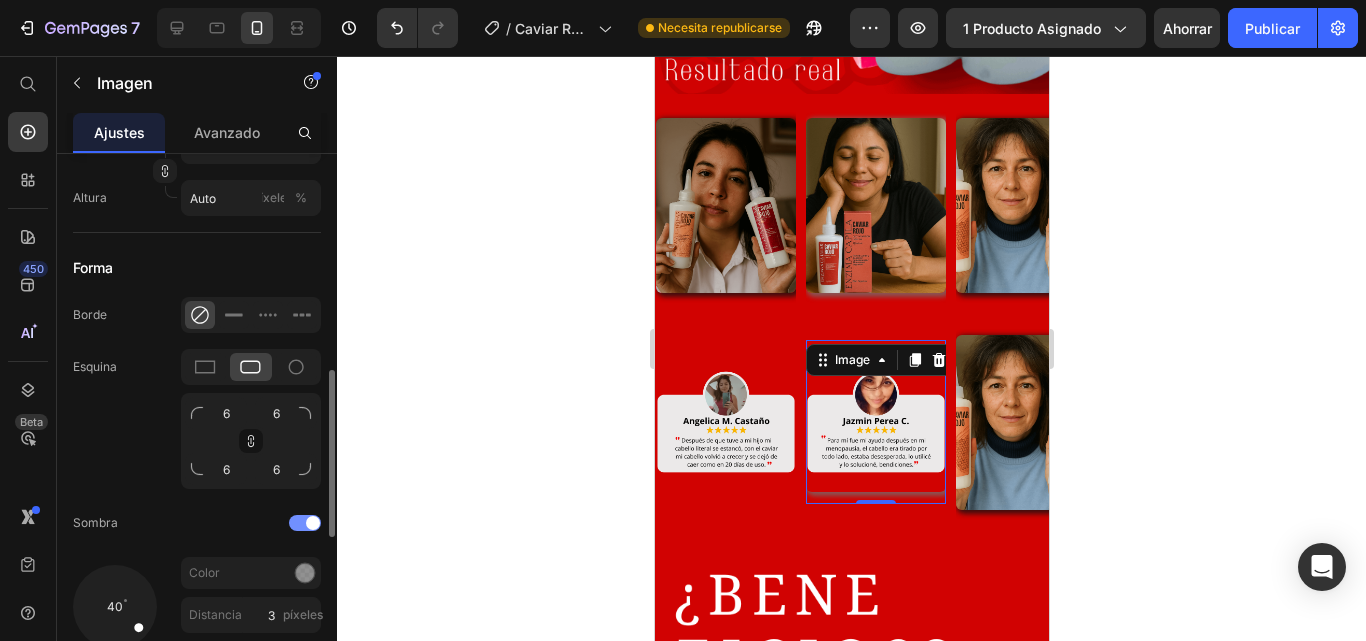 type on "https://cdn.shopify.com/s/files/1/0573/6208/7999/files/2_c3f58951-b46a-4b3f-a99b-d8bdd38fde08.png?v=1752426468" 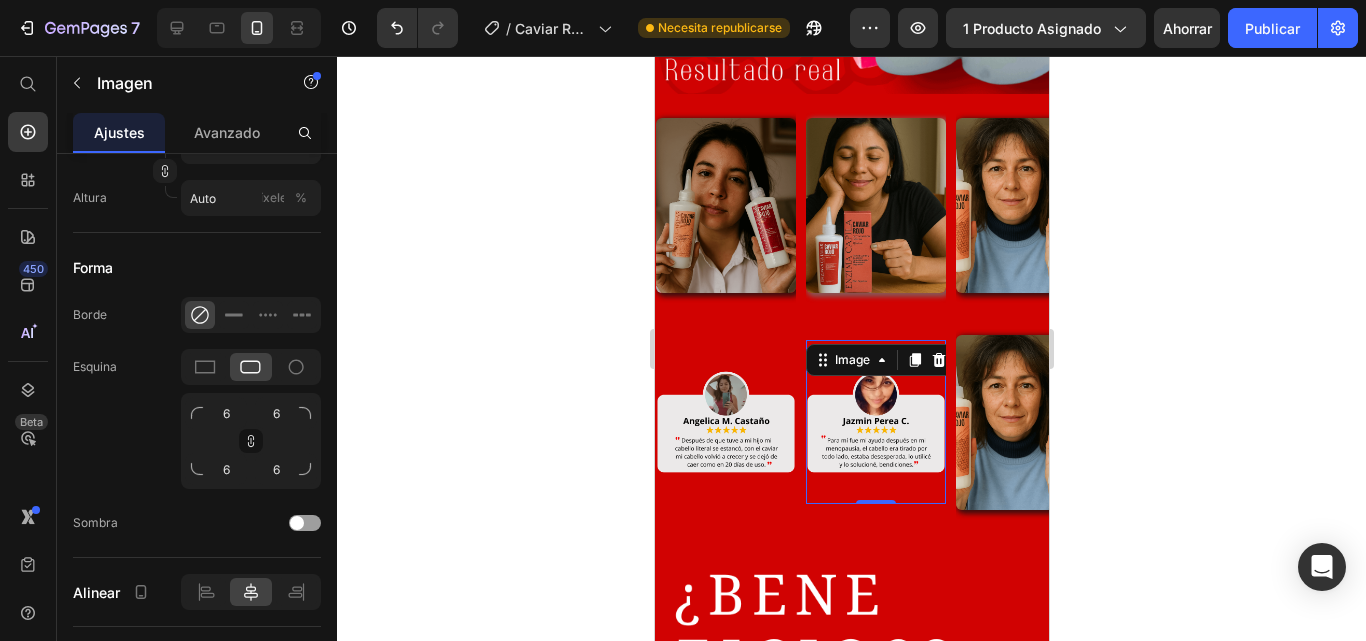 scroll, scrollTop: 0, scrollLeft: 0, axis: both 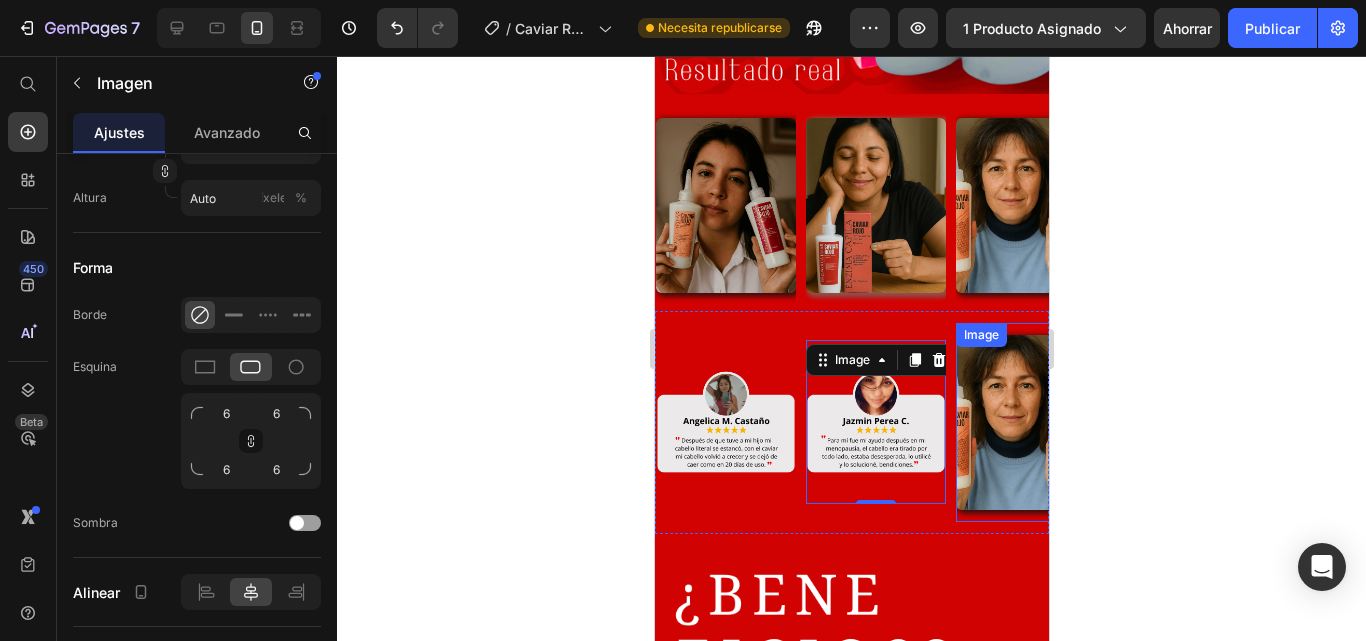 click at bounding box center [1025, 422] 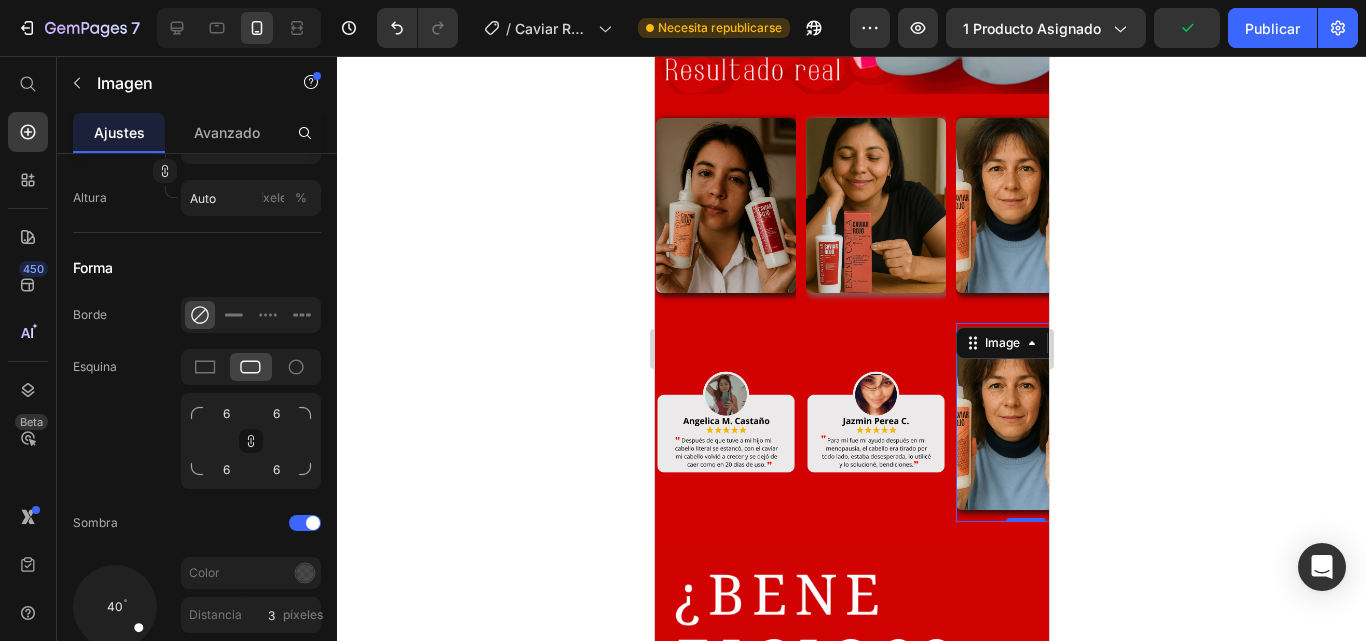 scroll, scrollTop: 200, scrollLeft: 0, axis: vertical 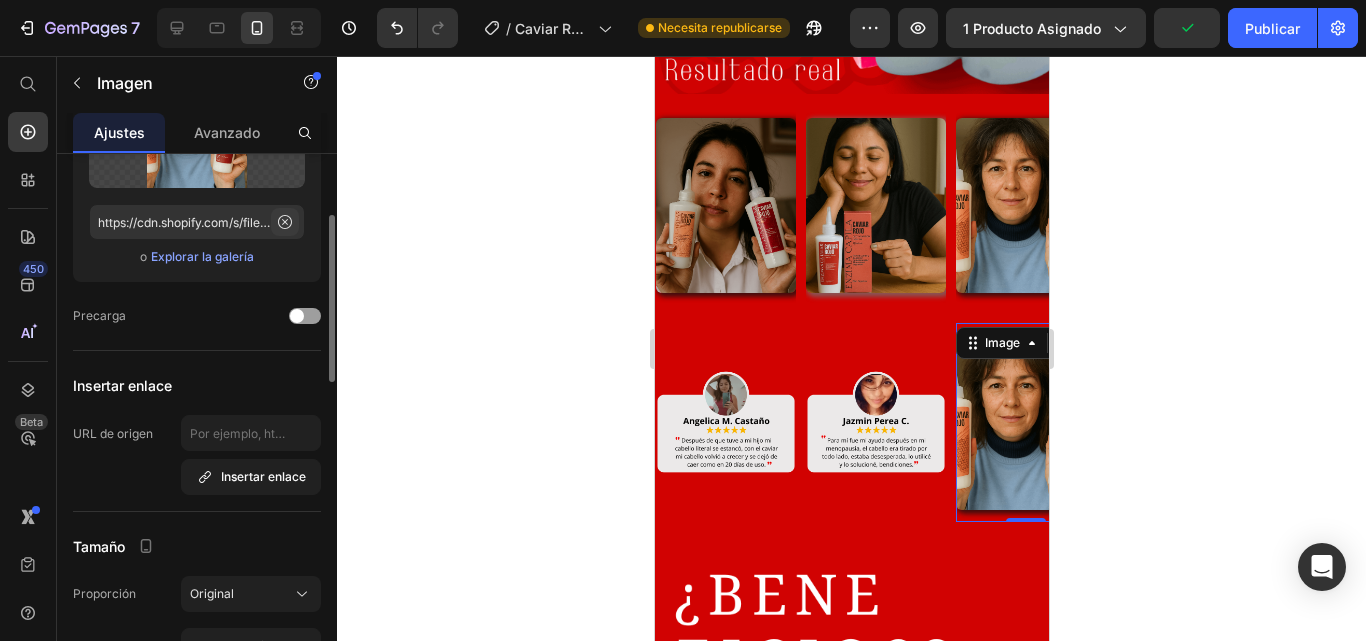 click 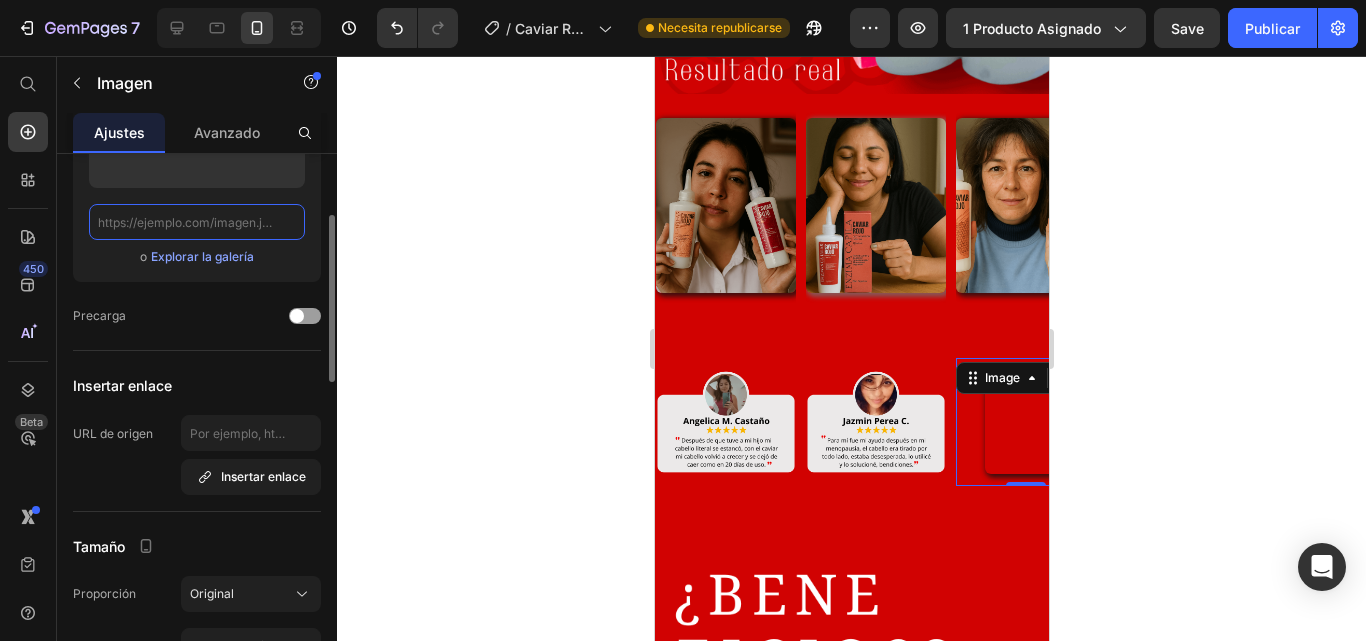scroll, scrollTop: 0, scrollLeft: 0, axis: both 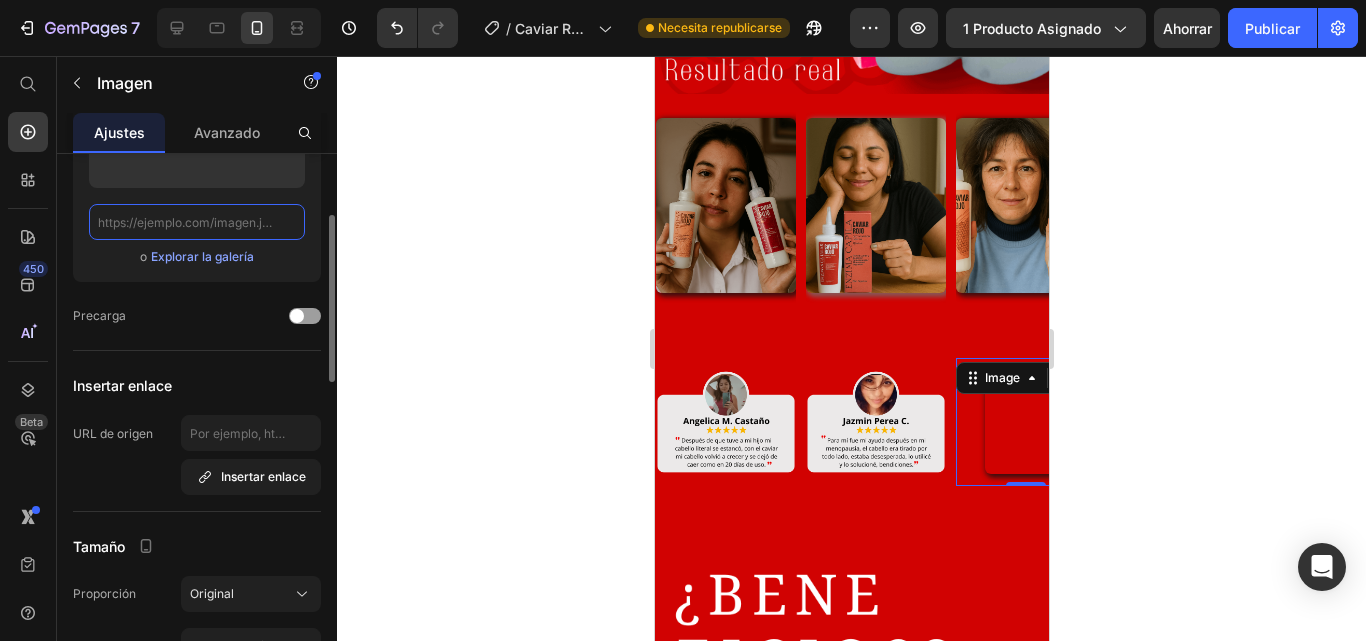 paste on "https://cdn.shopify.com/s/files/1/0573/6208/7999/files/1_584fc732-b83f-4ec3-90c8-f2eb3e66f4cb.png?v=1752426468" 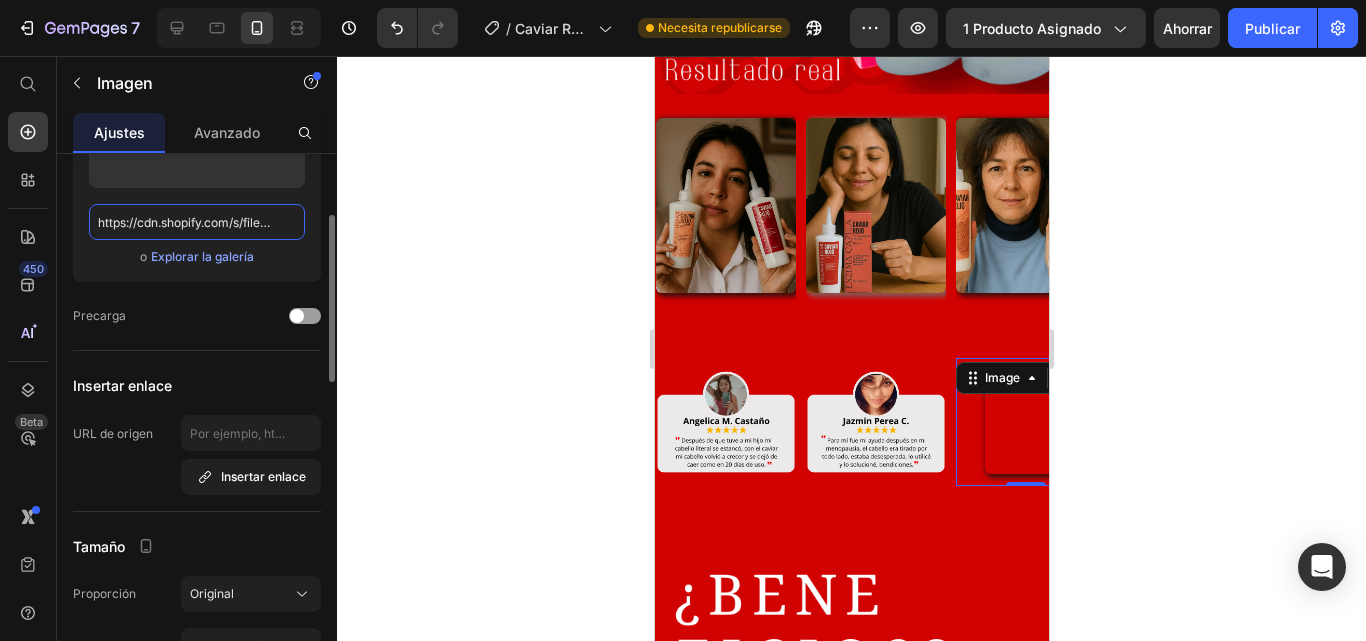 scroll, scrollTop: 0, scrollLeft: 510, axis: horizontal 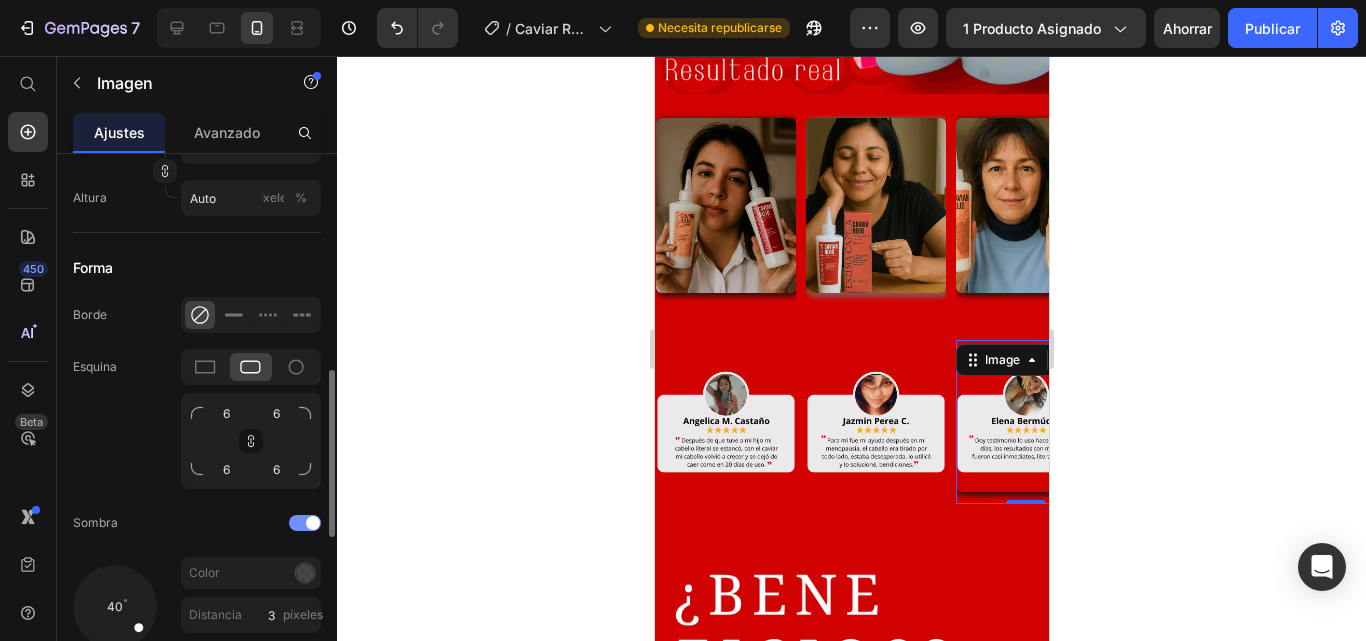 type on "https://cdn.shopify.com/s/files/1/0573/6208/7999/files/1_584fc732-b83f-4ec3-90c8-f2eb3e66f4cb.png?v=1752426468" 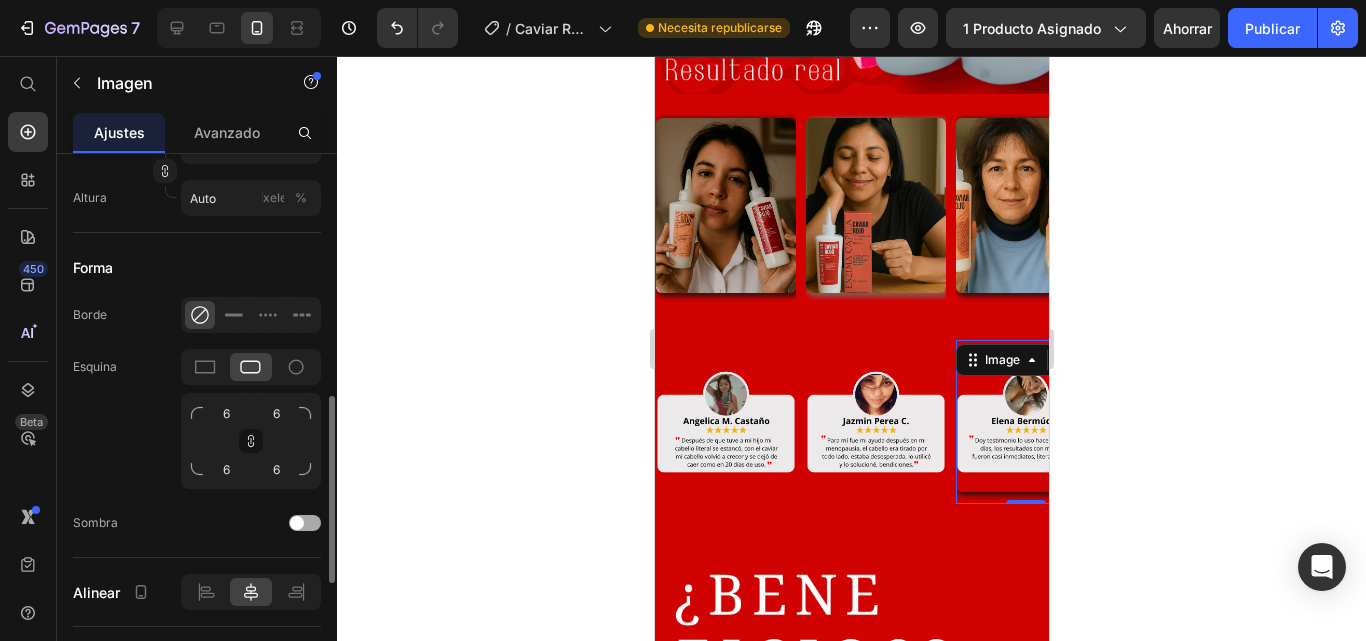 scroll, scrollTop: 0, scrollLeft: 0, axis: both 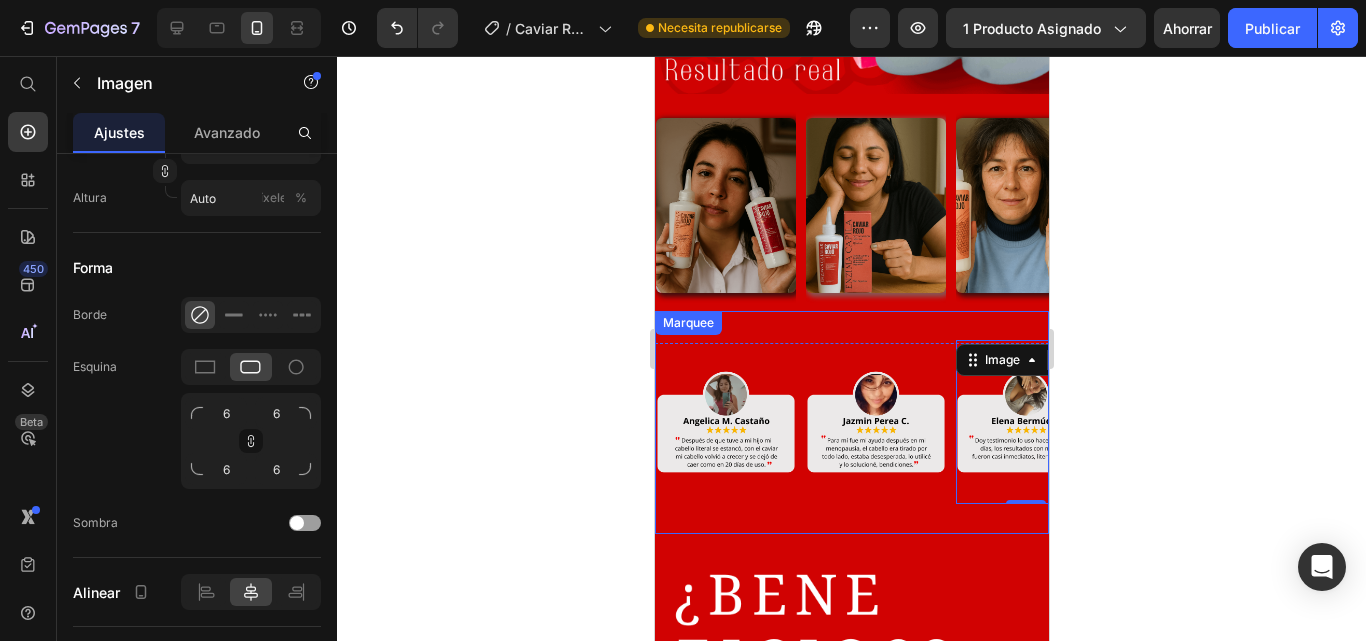 click on "Image" at bounding box center [730, 422] 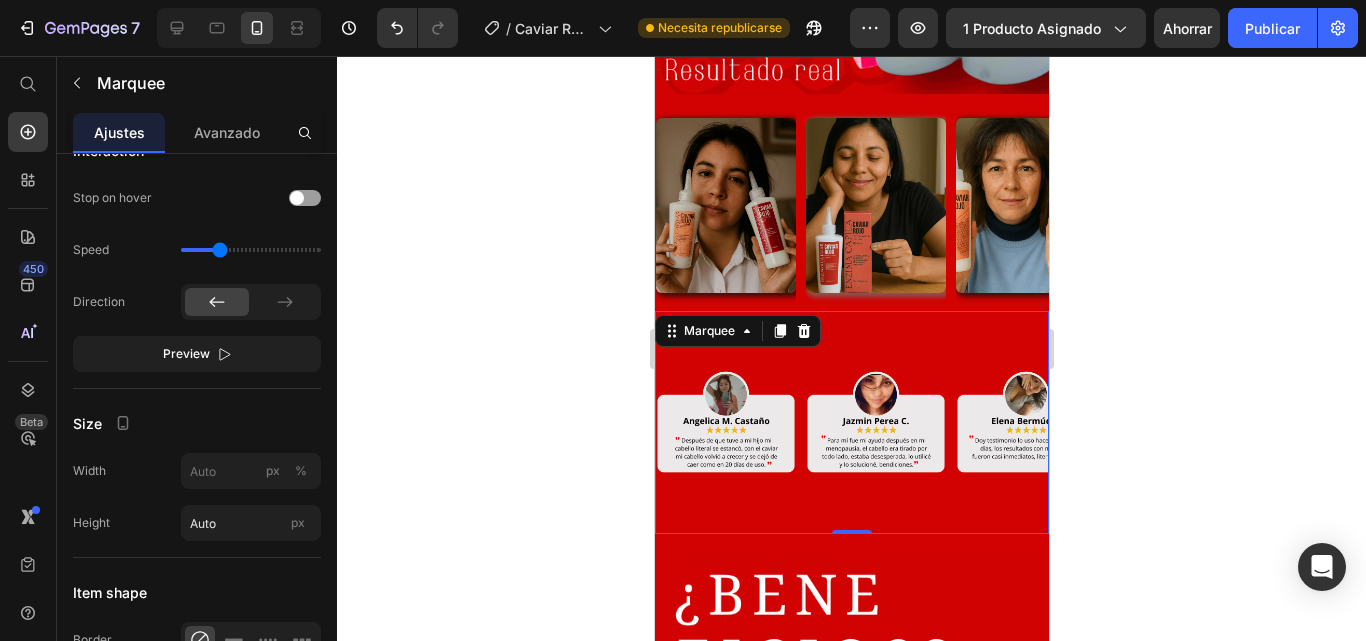 scroll, scrollTop: 0, scrollLeft: 0, axis: both 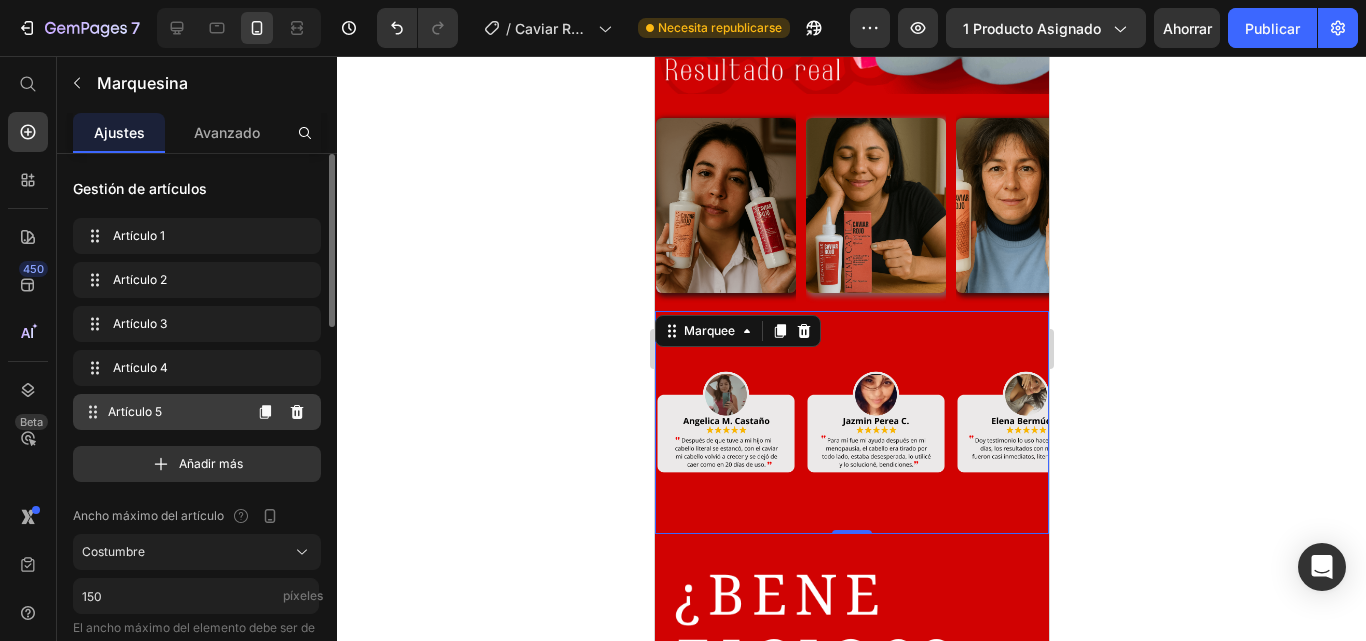 click on "Artículo 5 Item 5" at bounding box center [197, 412] 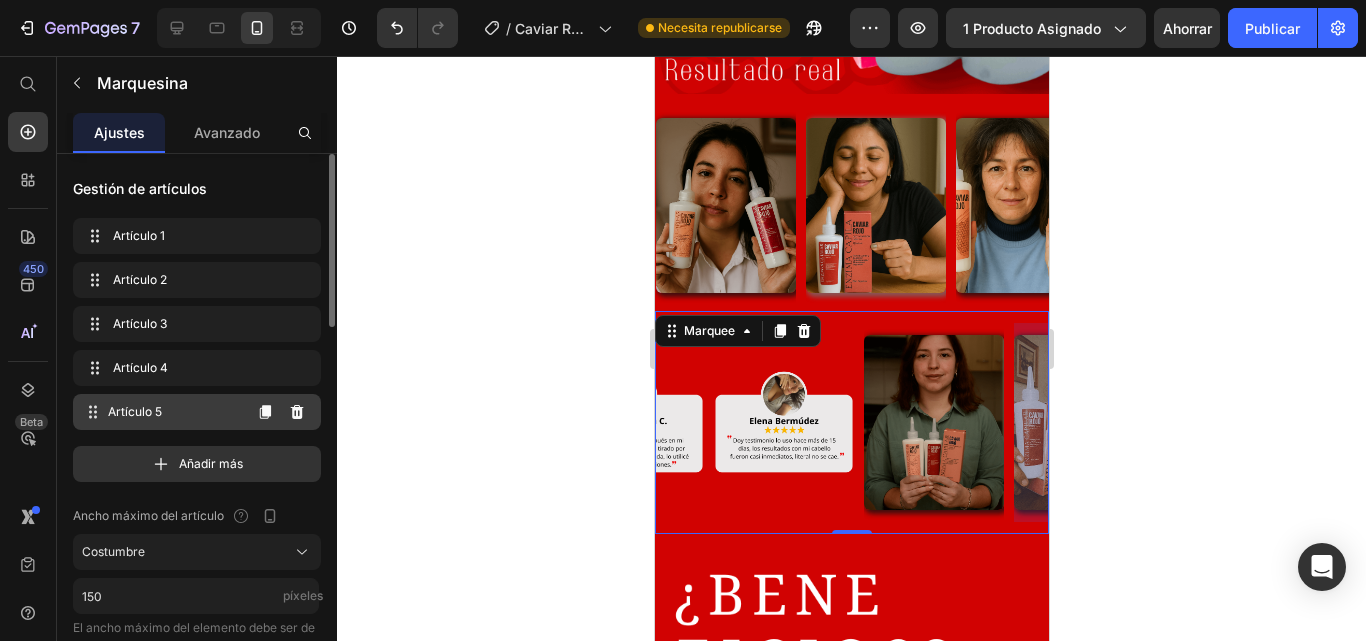 scroll, scrollTop: 0, scrollLeft: 482, axis: horizontal 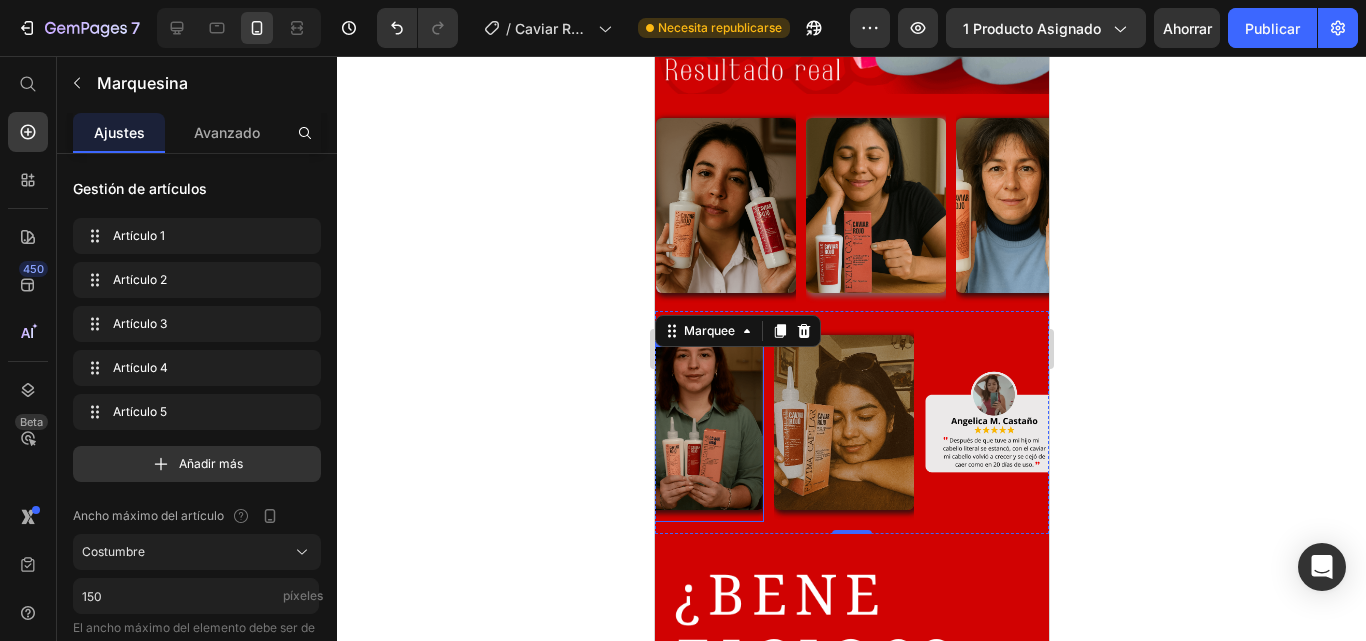 click at bounding box center (693, 422) 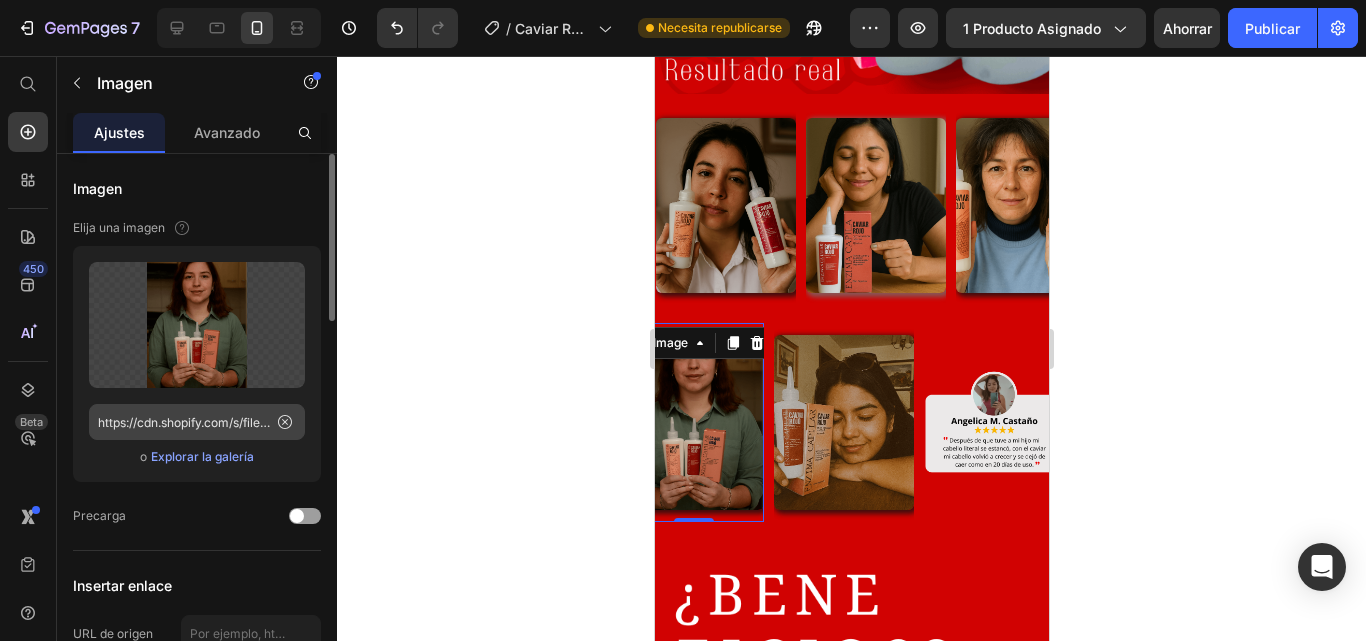 click 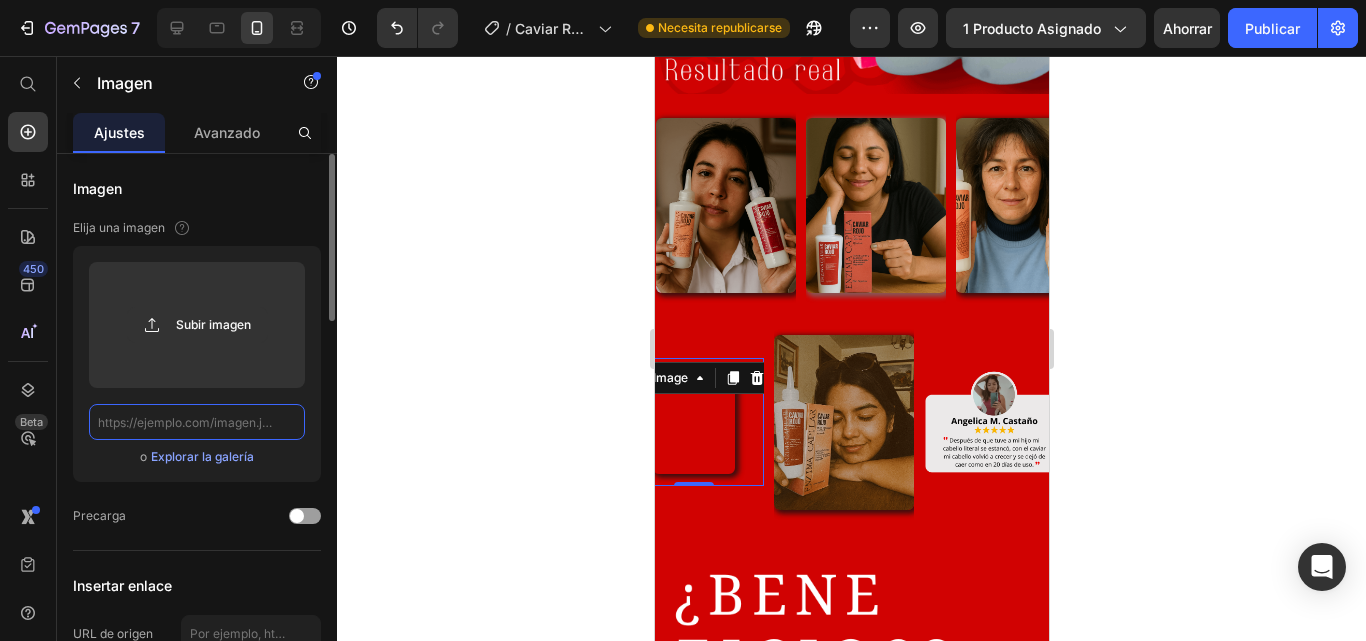 scroll, scrollTop: 0, scrollLeft: 0, axis: both 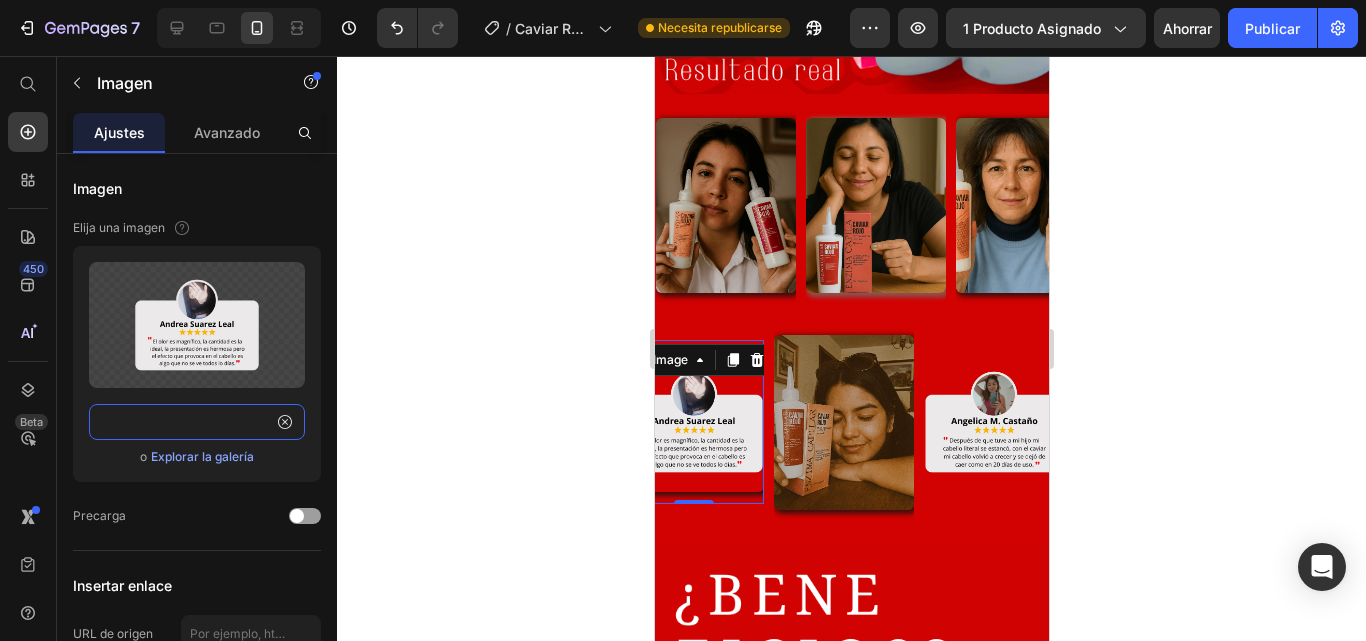type on "https://cdn.shopify.com/s/files/1/0573/6208/7999/files/4_d348d414-e5be-4365-a53f-9b6a5e076b31.png?v=1752426468" 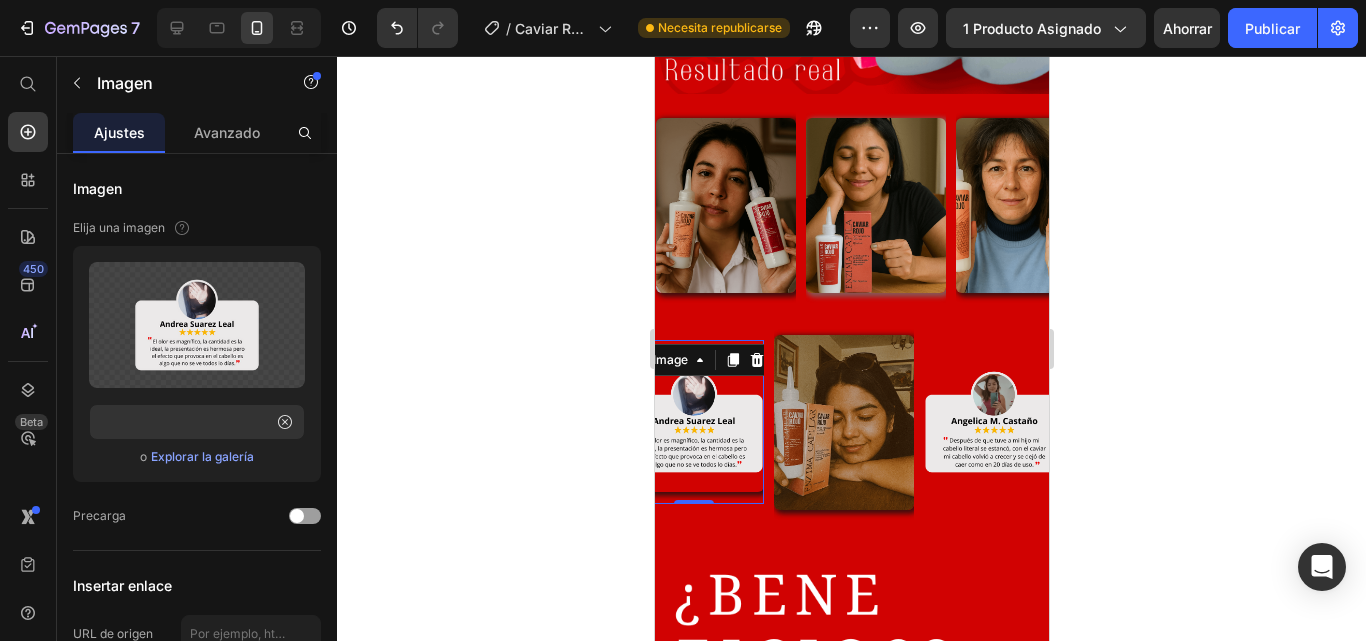 scroll, scrollTop: 0, scrollLeft: 0, axis: both 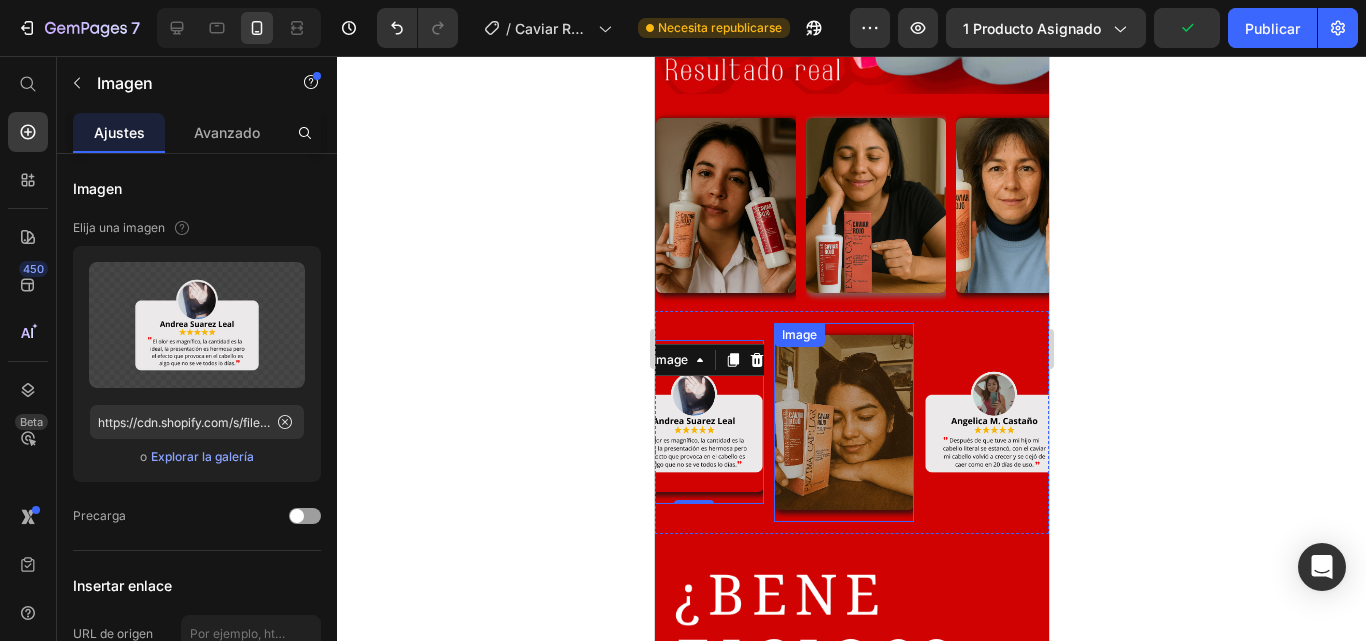 click at bounding box center (843, 422) 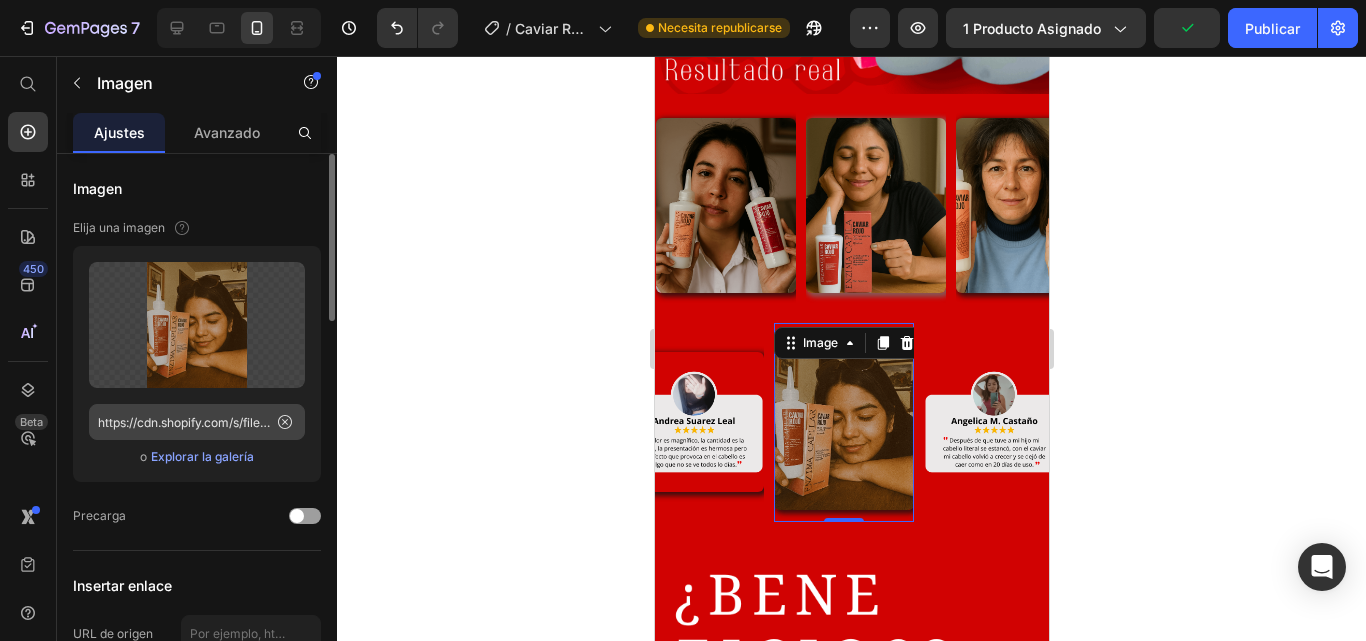 click 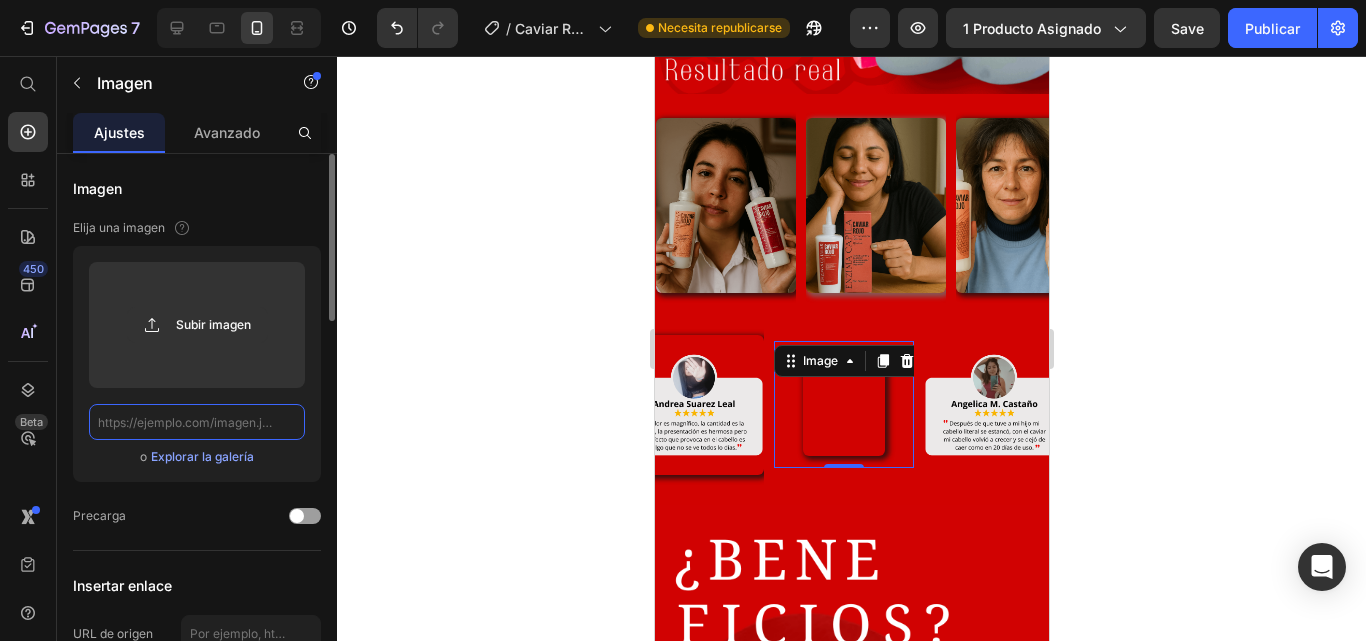 scroll, scrollTop: 0, scrollLeft: 0, axis: both 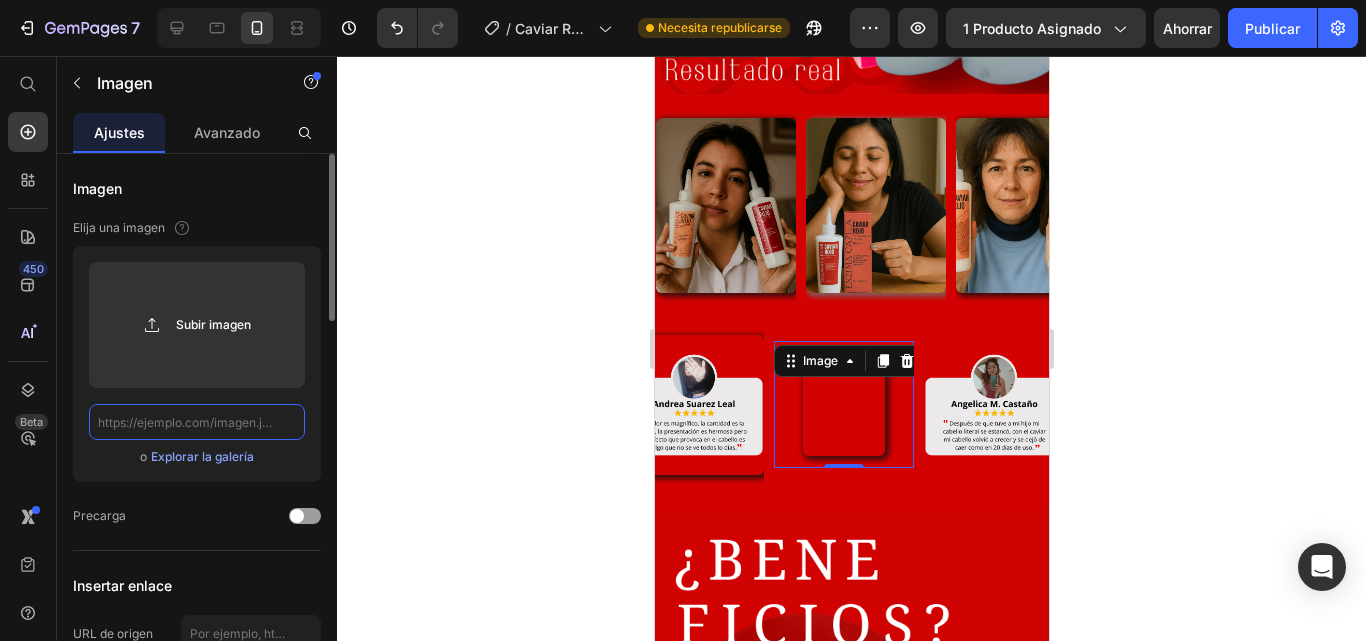 paste on "https://cdn.shopify.com/s/files/1/0573/6208/7999/files/5_69f6dde6-50d8-41ce-b982-6e97355a94a8.png?v=1752426468" 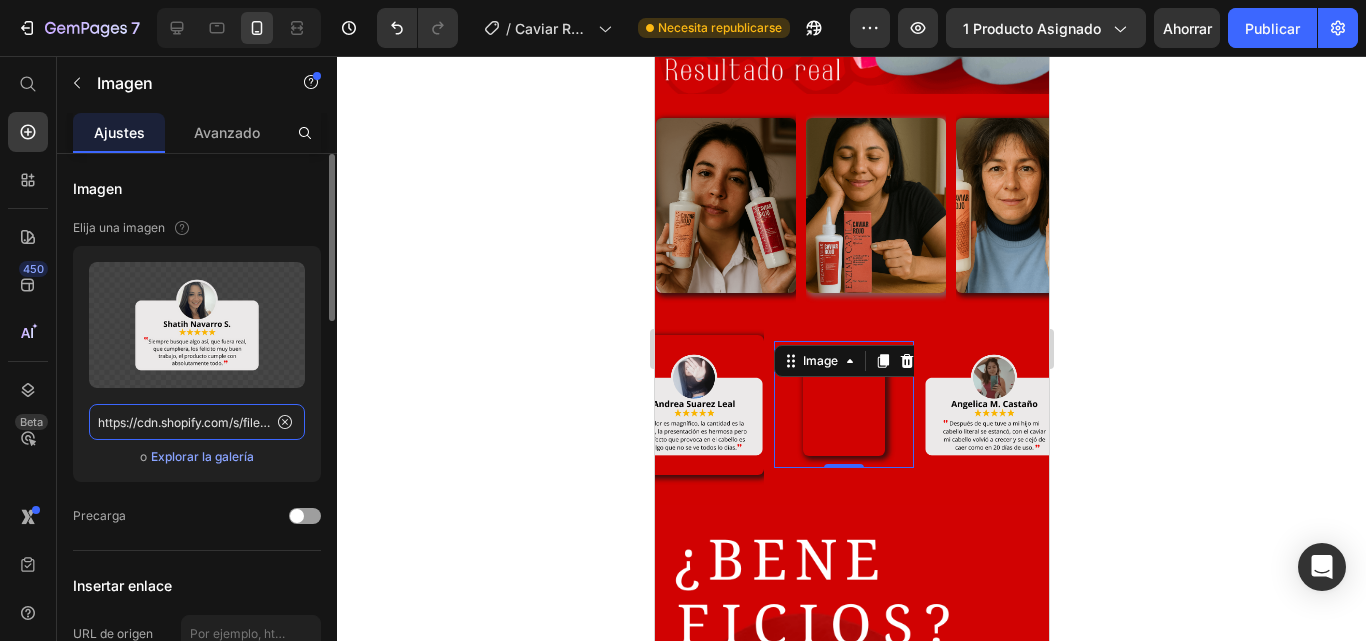 scroll, scrollTop: 0, scrollLeft: 518, axis: horizontal 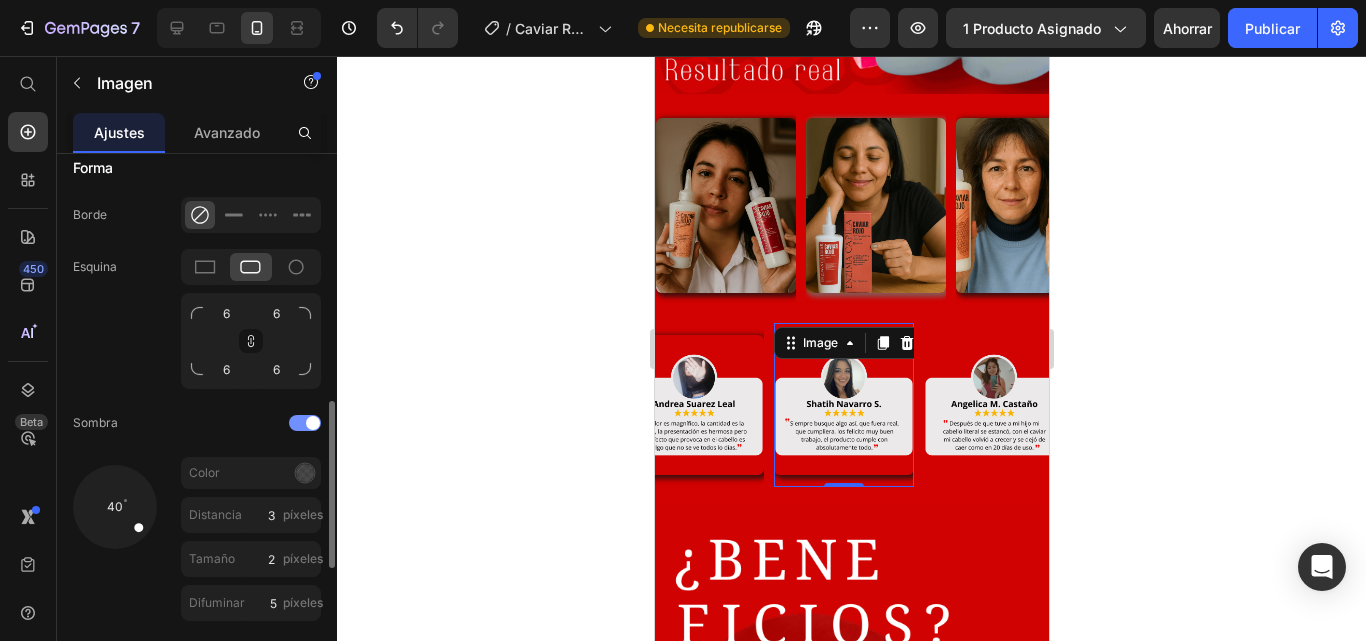type on "https://cdn.shopify.com/s/files/1/0573/6208/7999/files/5_69f6dde6-50d8-41ce-b982-6e97355a94a8.png?v=1752426468" 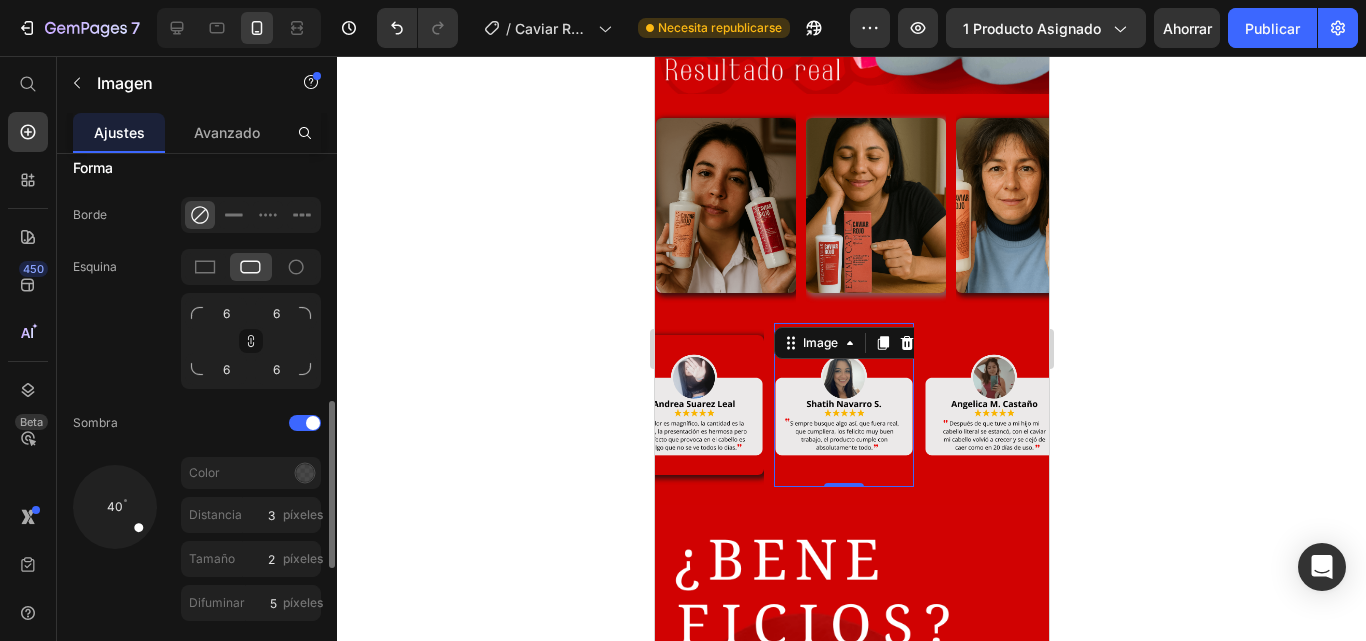 scroll, scrollTop: 0, scrollLeft: 0, axis: both 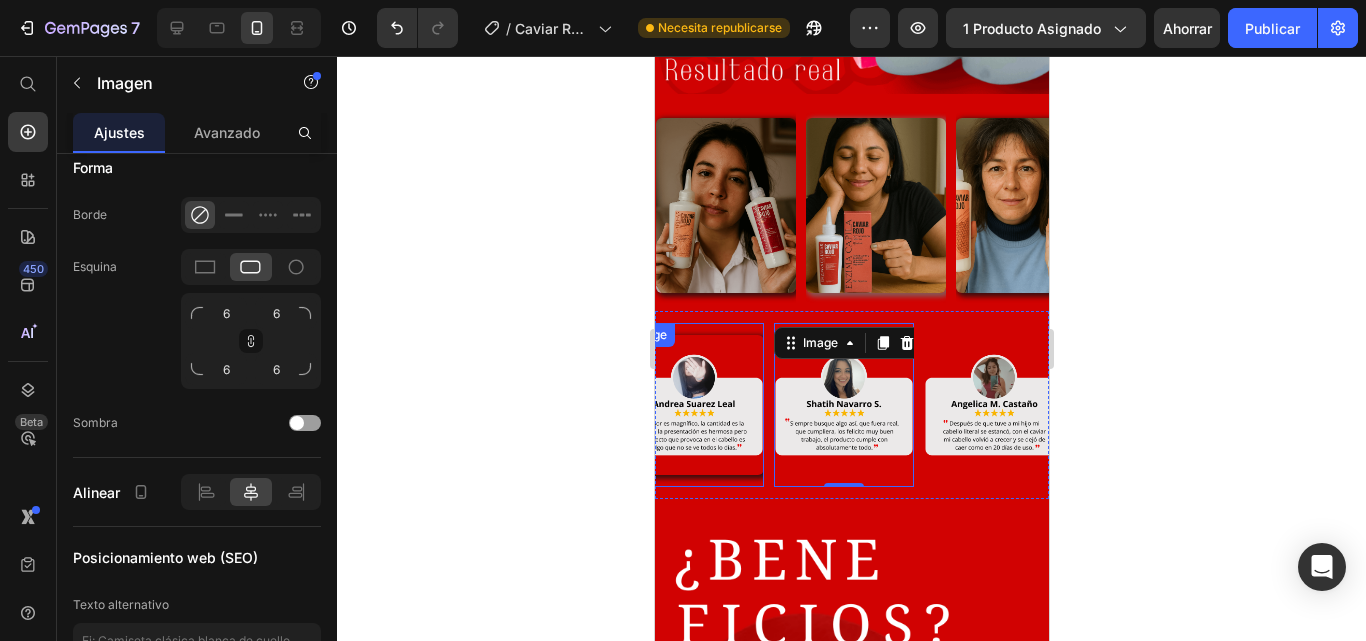 click at bounding box center [693, 405] 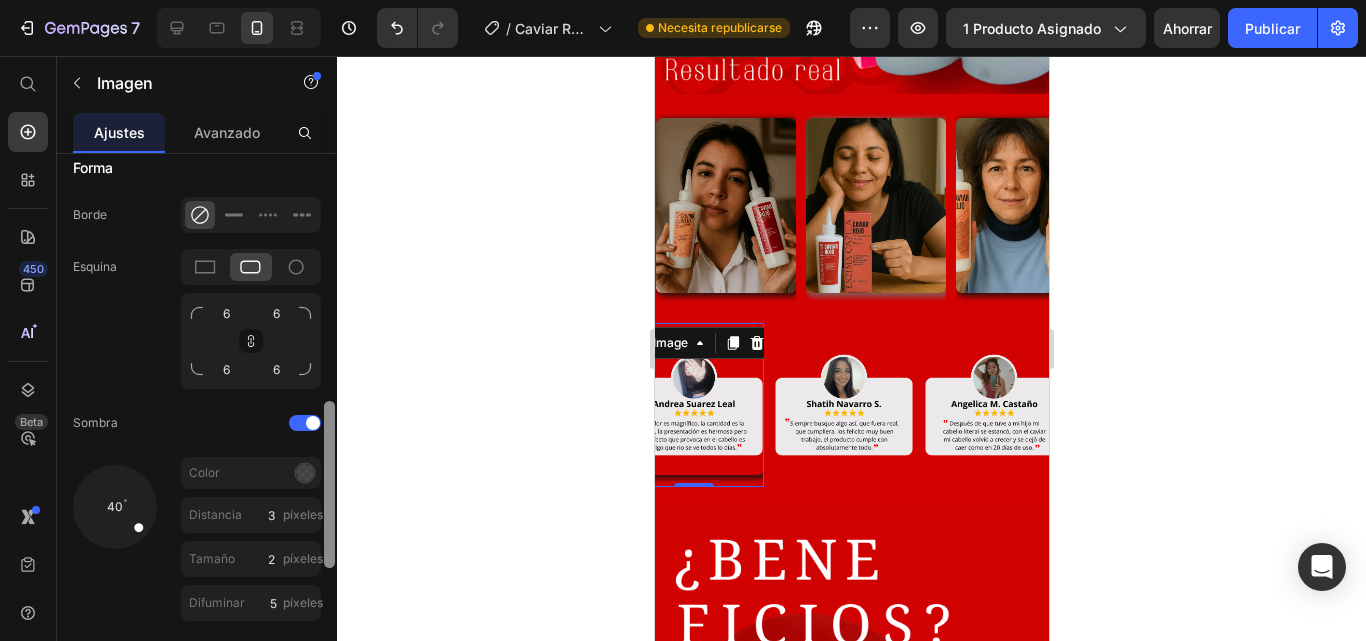 click at bounding box center (305, 423) 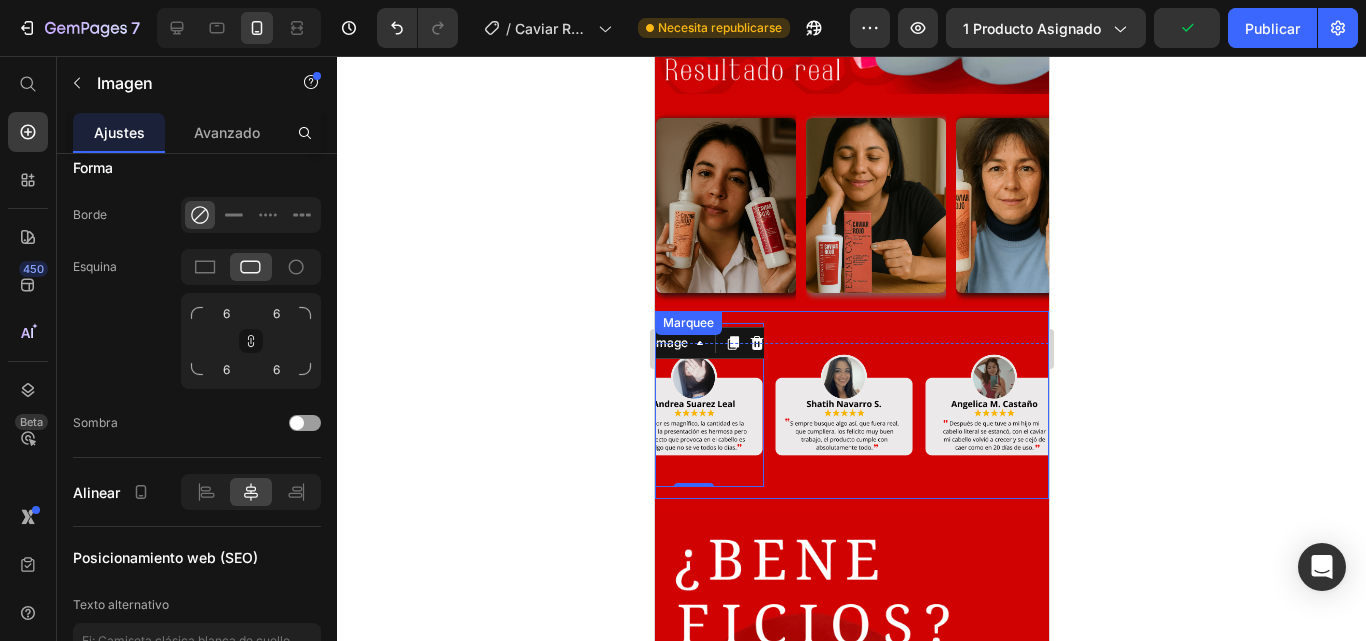 drag, startPoint x: 914, startPoint y: 352, endPoint x: 873, endPoint y: 358, distance: 41.4367 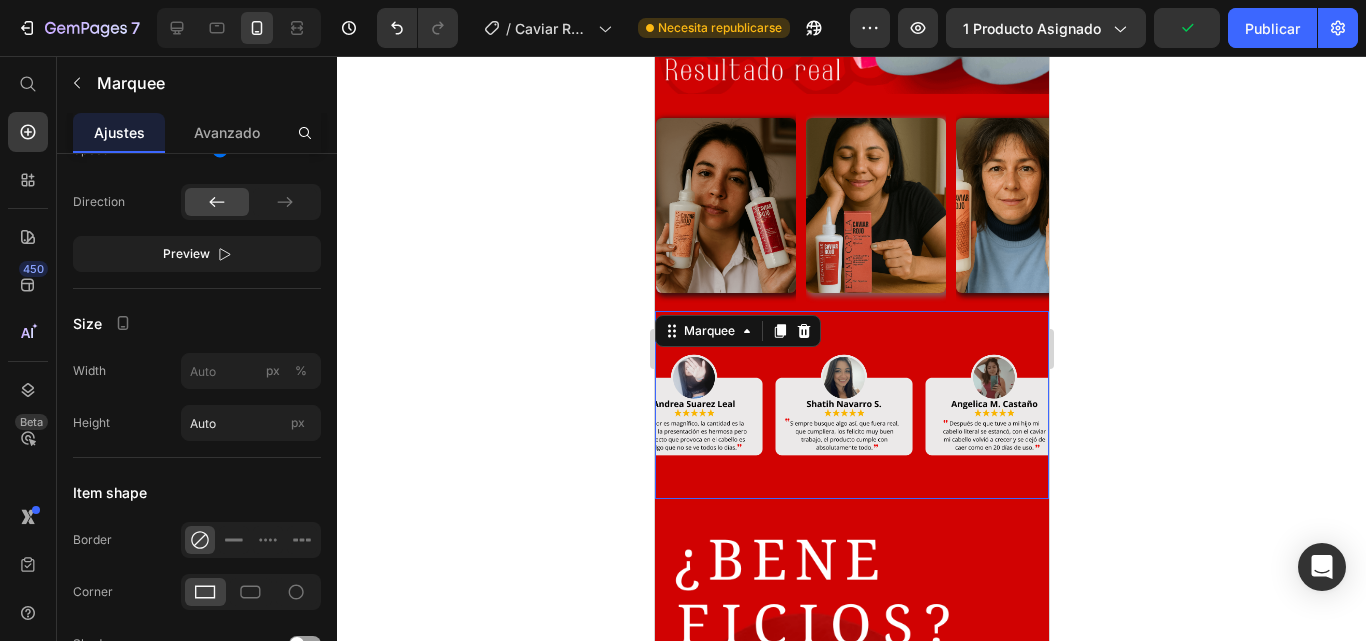 scroll, scrollTop: 0, scrollLeft: 0, axis: both 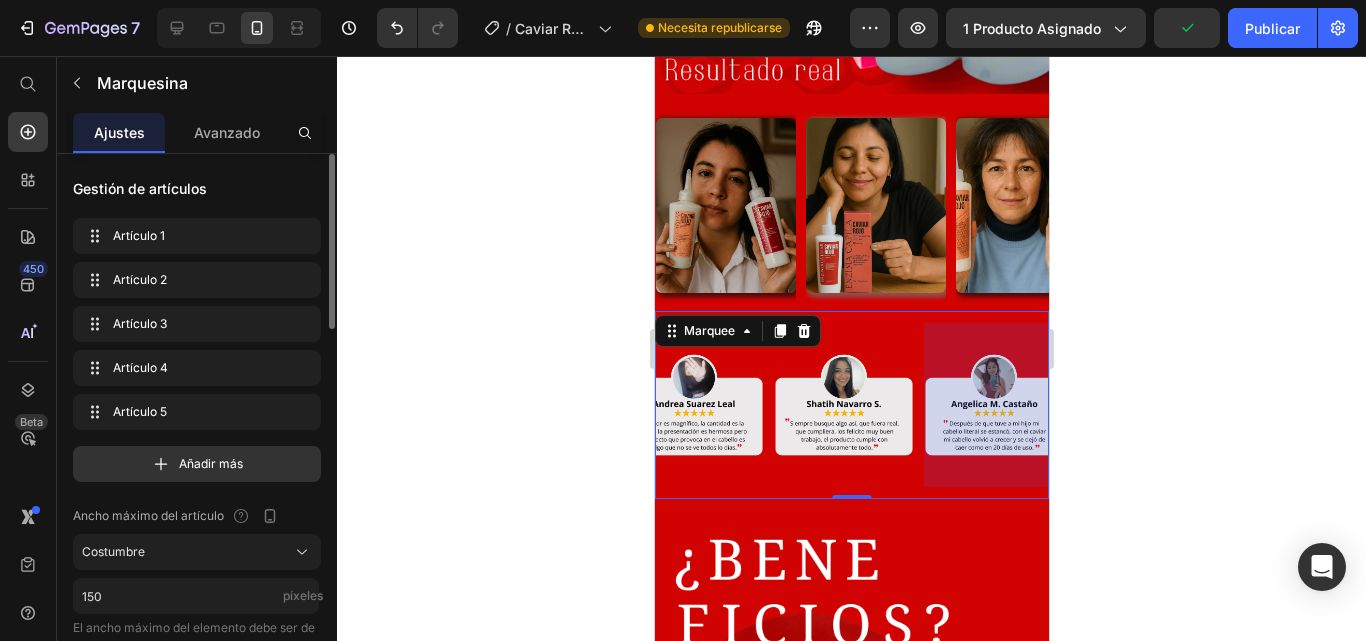 drag, startPoint x: 217, startPoint y: 134, endPoint x: 208, endPoint y: 188, distance: 54.74486 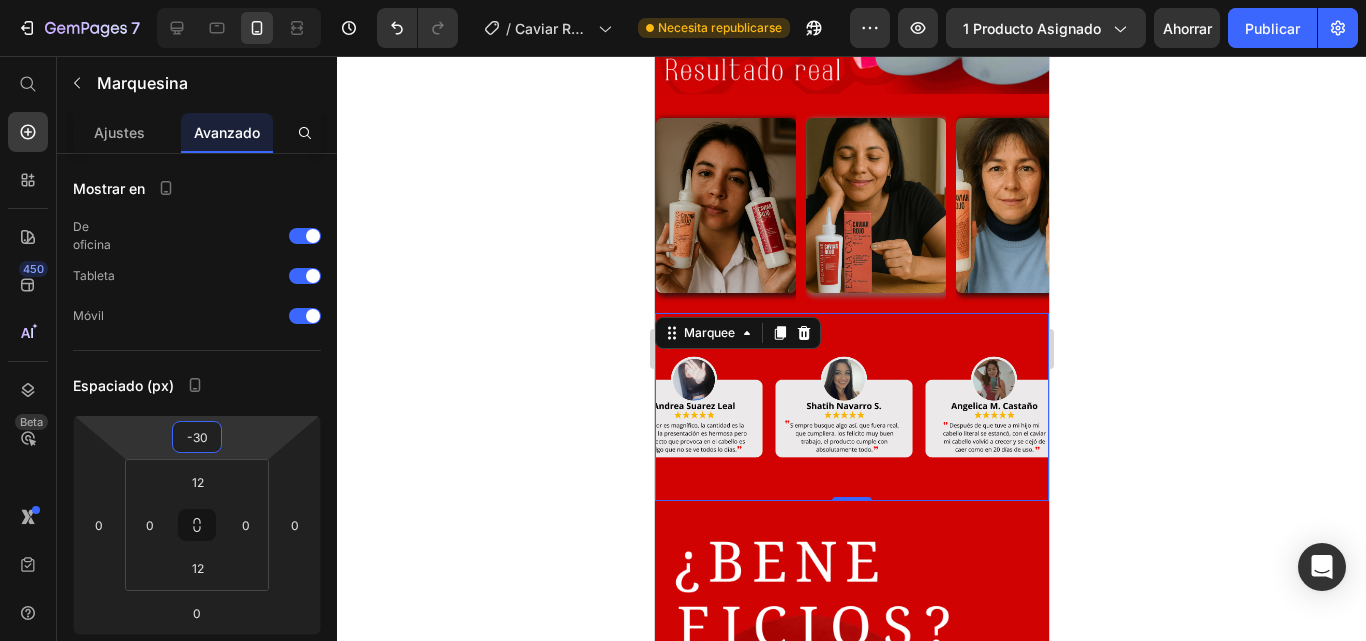 type on "-42" 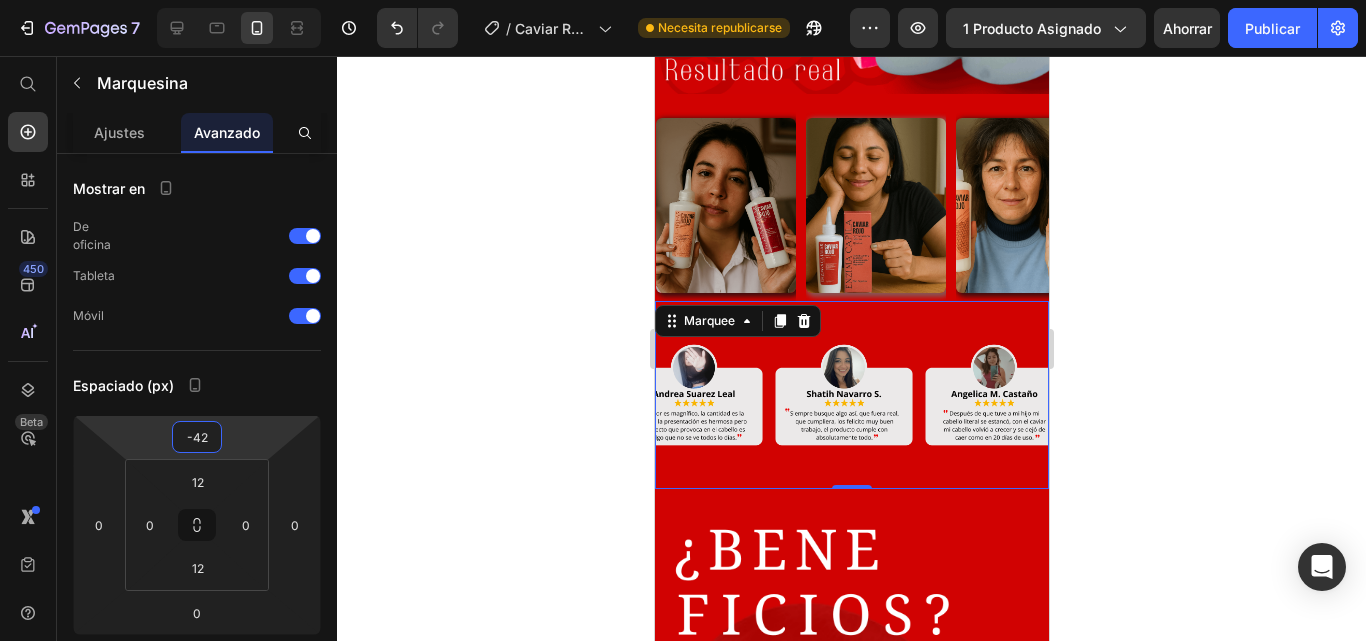 click on "[NUMBER] Historial de versiones / Caviar Rojo [DATE] Necesita republicarse Avance 1 producto asignado Ahorrar Publicar 450 Beta Empezar con Secciones Elementos Sección de héroes Detalle del producto Marcas Insignias de confianza Garantizar Desglose del producto Cómo utilizar Testimonios Comparar Manojo Preguntas frecuentes Prueba social Historia de la marca Lista de productos Recopilación Lista de blogs Contacto Sticky Añadir al carrito Pie de página personalizado Explorar la biblioteca 450 Disposición
Fila
Fila
Fila
Fila Texto
Título
Bloque de texto Botón
Botón
Botón" at bounding box center [683, 0] 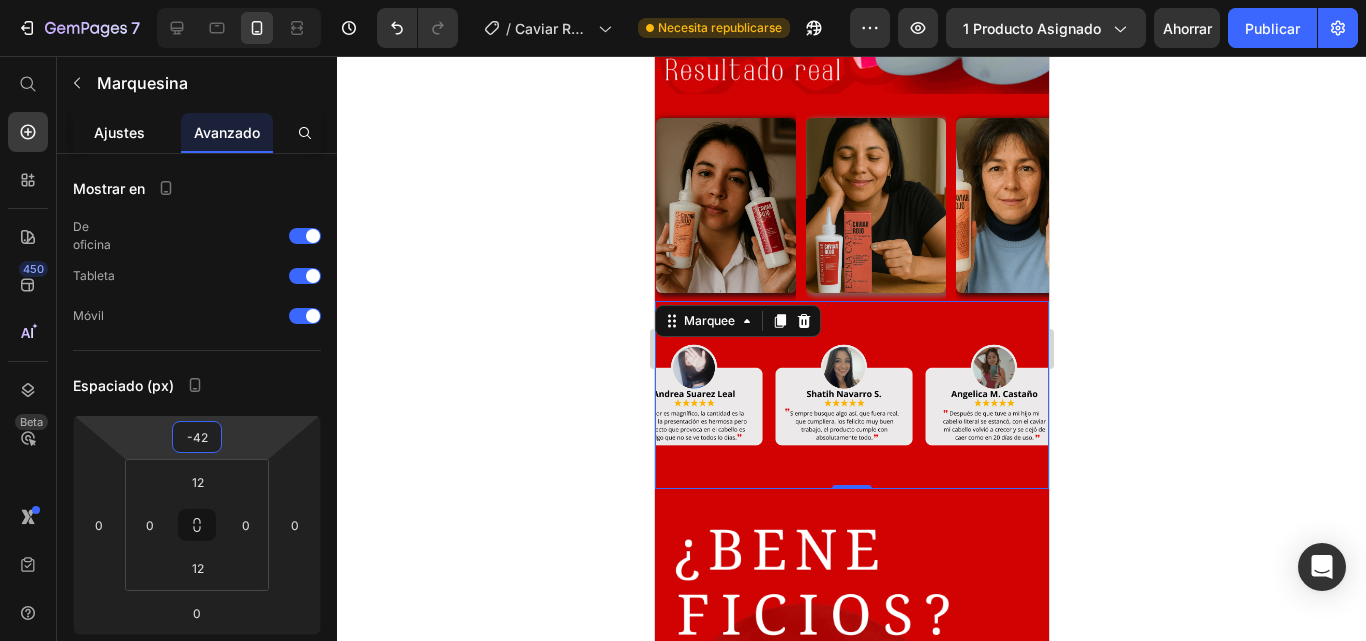 click on "Ajustes" at bounding box center [119, 132] 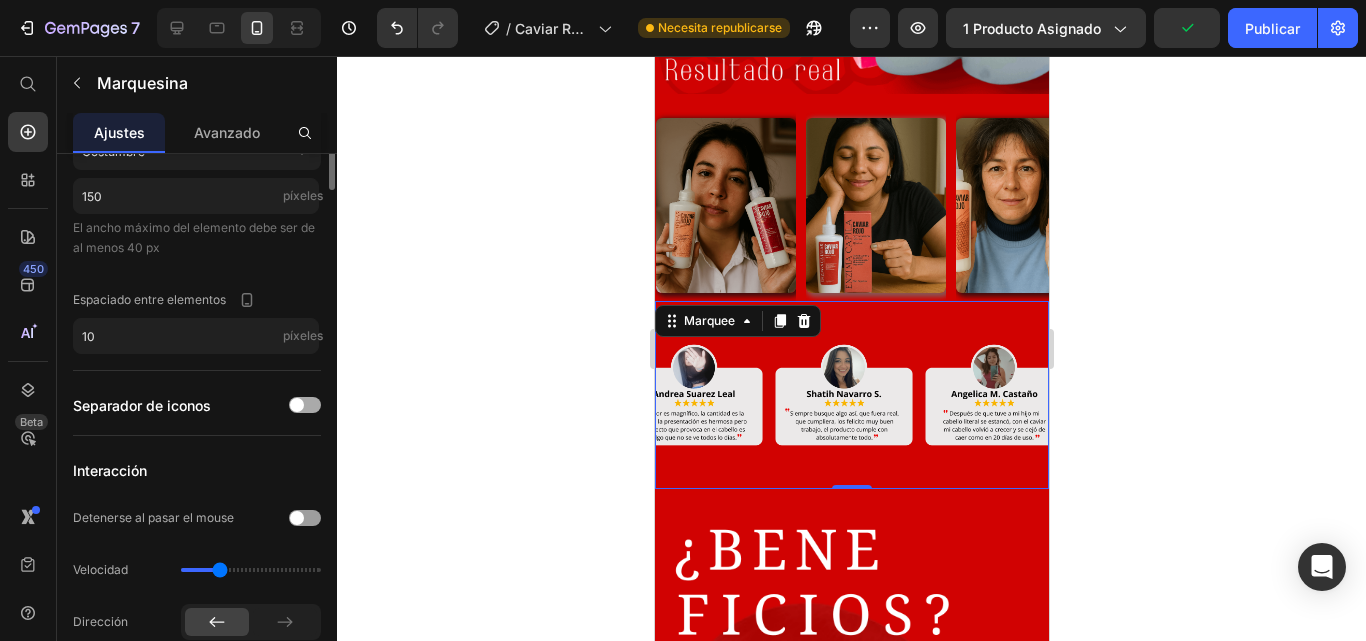 scroll, scrollTop: 200, scrollLeft: 0, axis: vertical 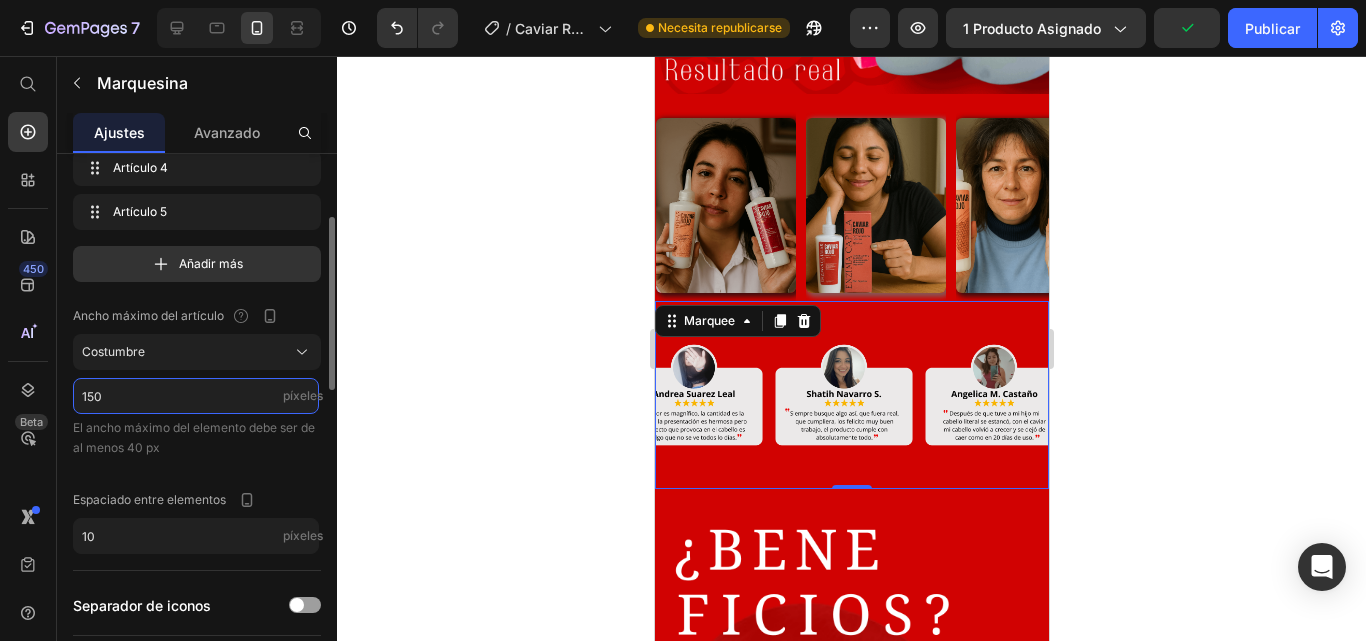 click on "150" at bounding box center [196, 396] 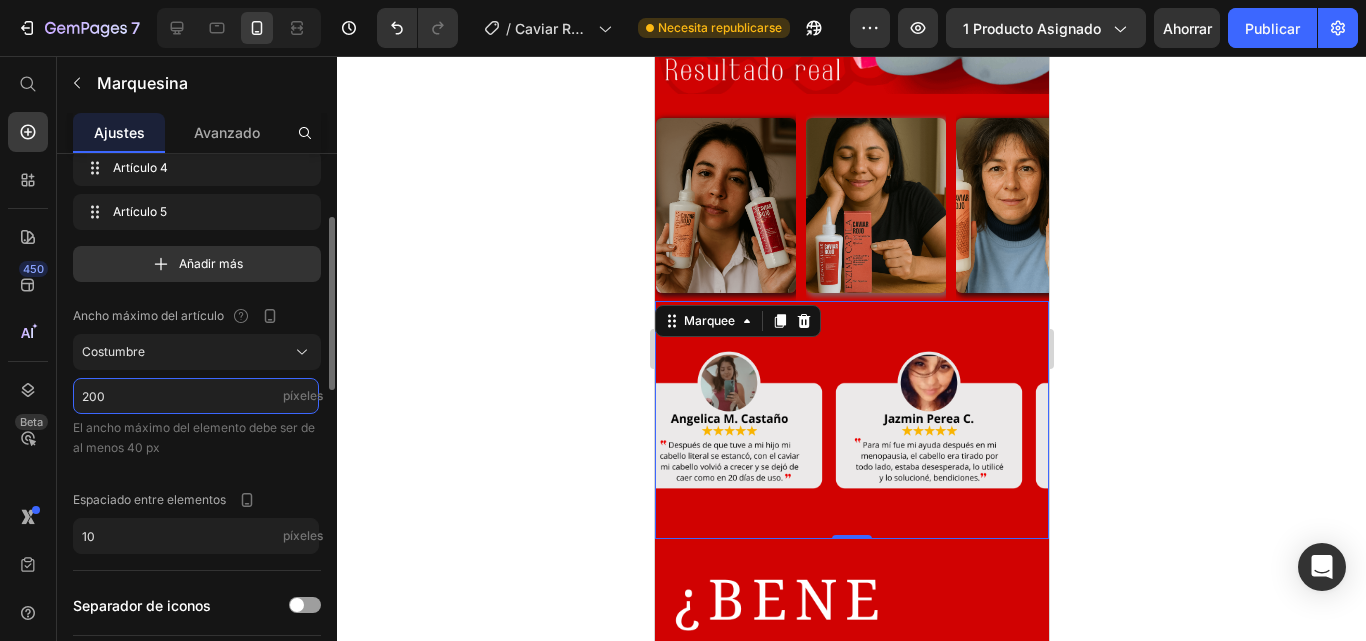 scroll, scrollTop: 0, scrollLeft: 0, axis: both 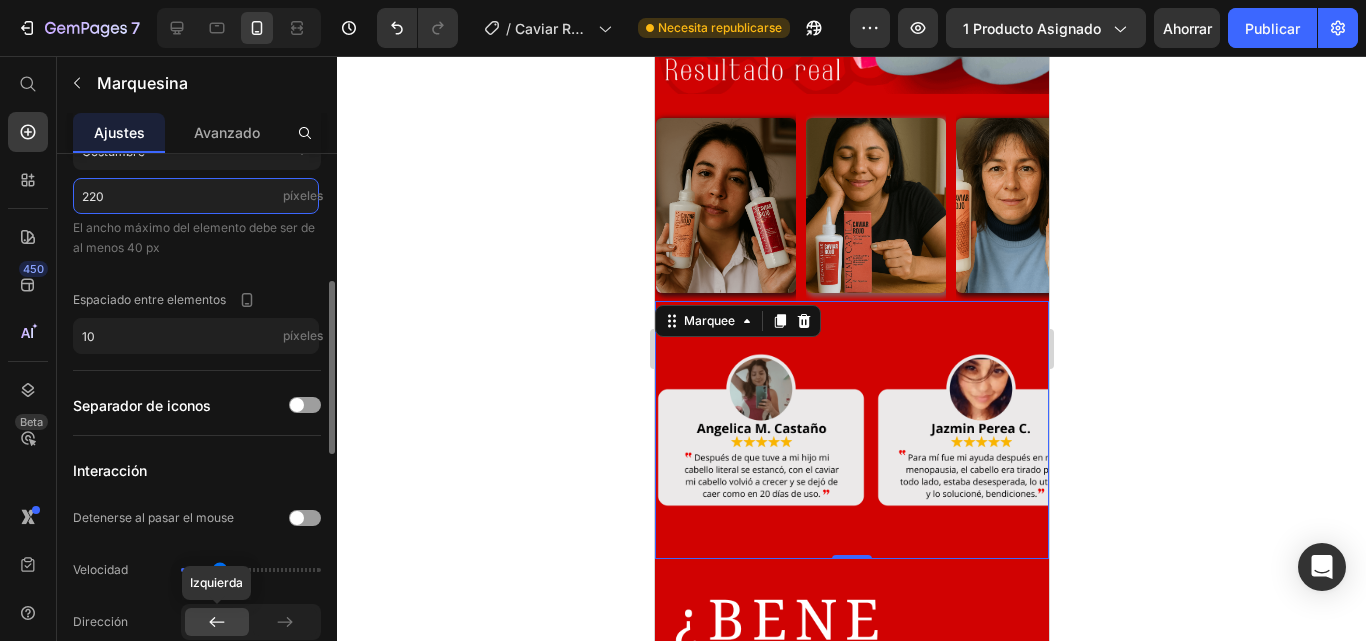 type on "220" 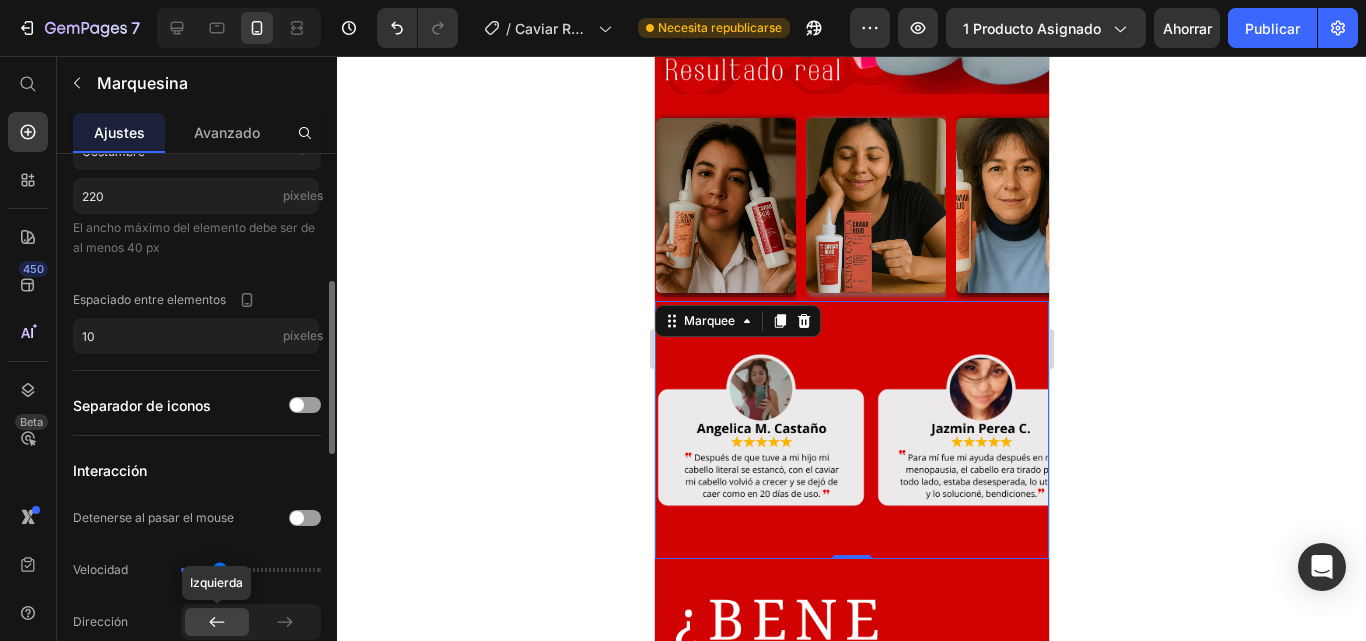 click 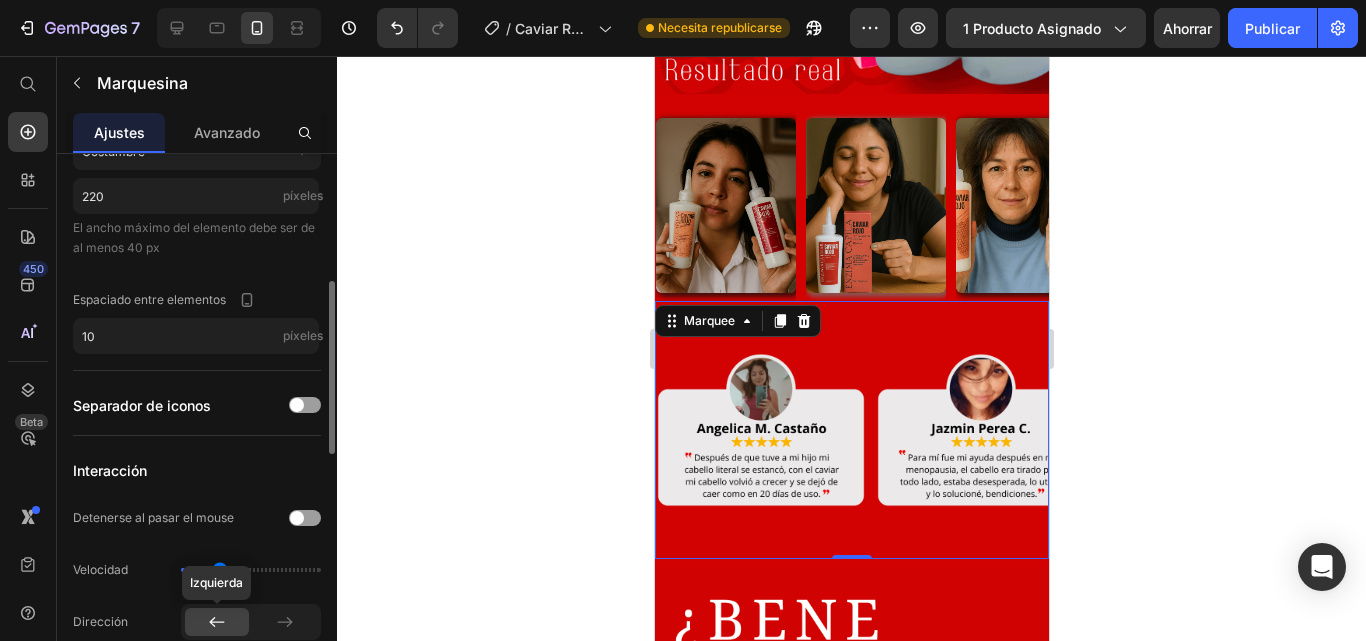 click 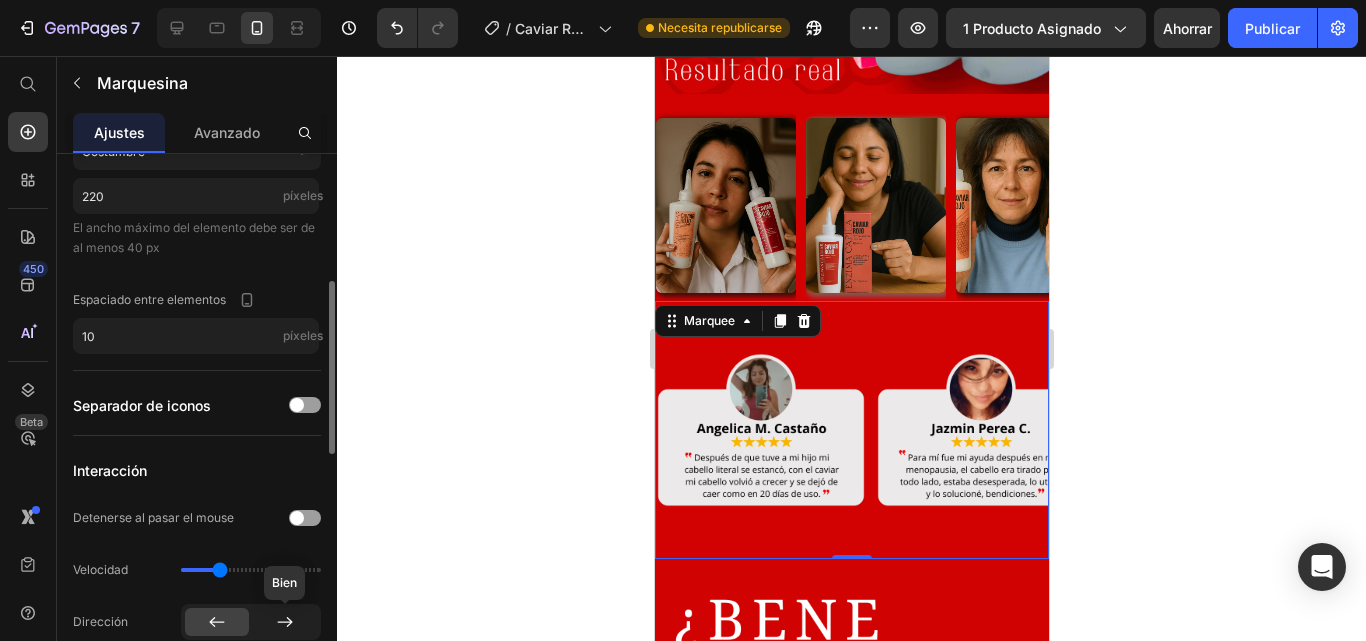 click 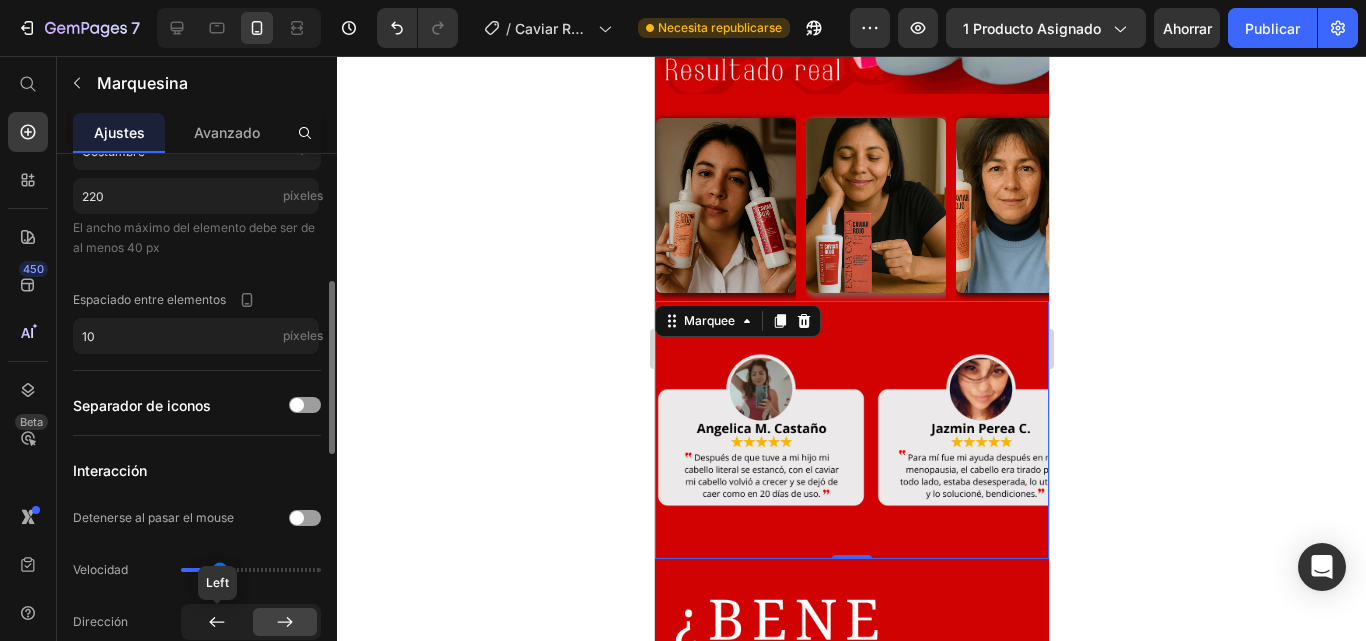 click 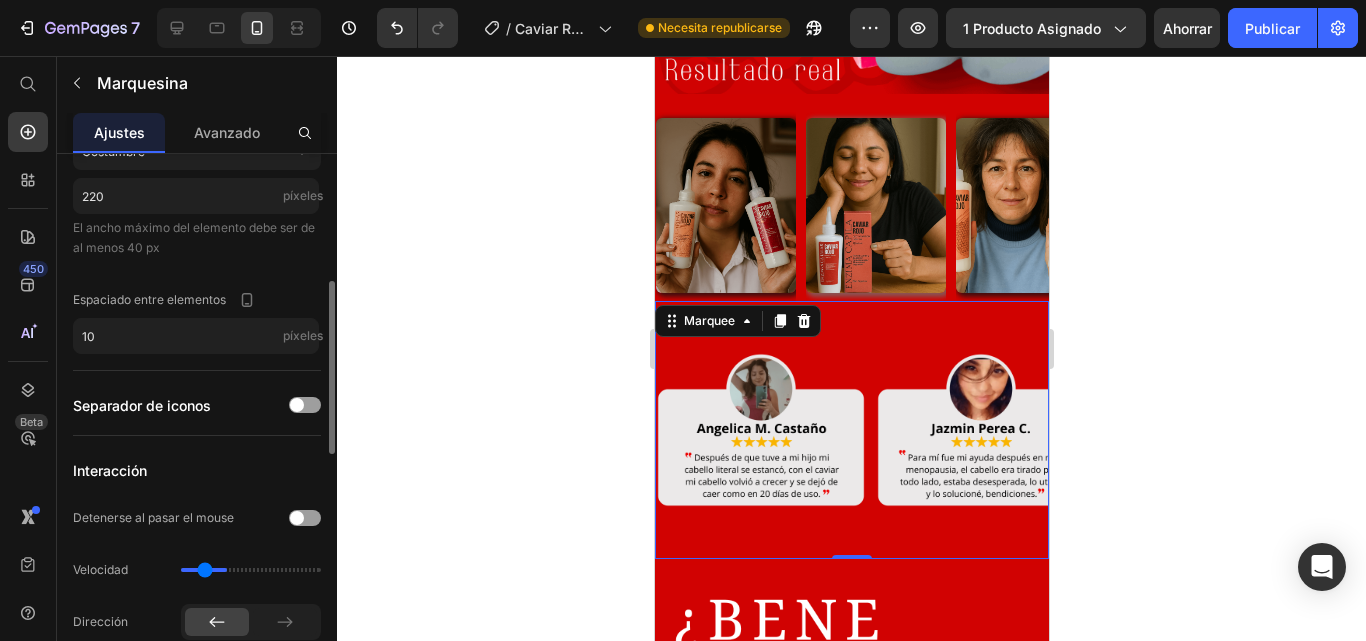 type on "0.5" 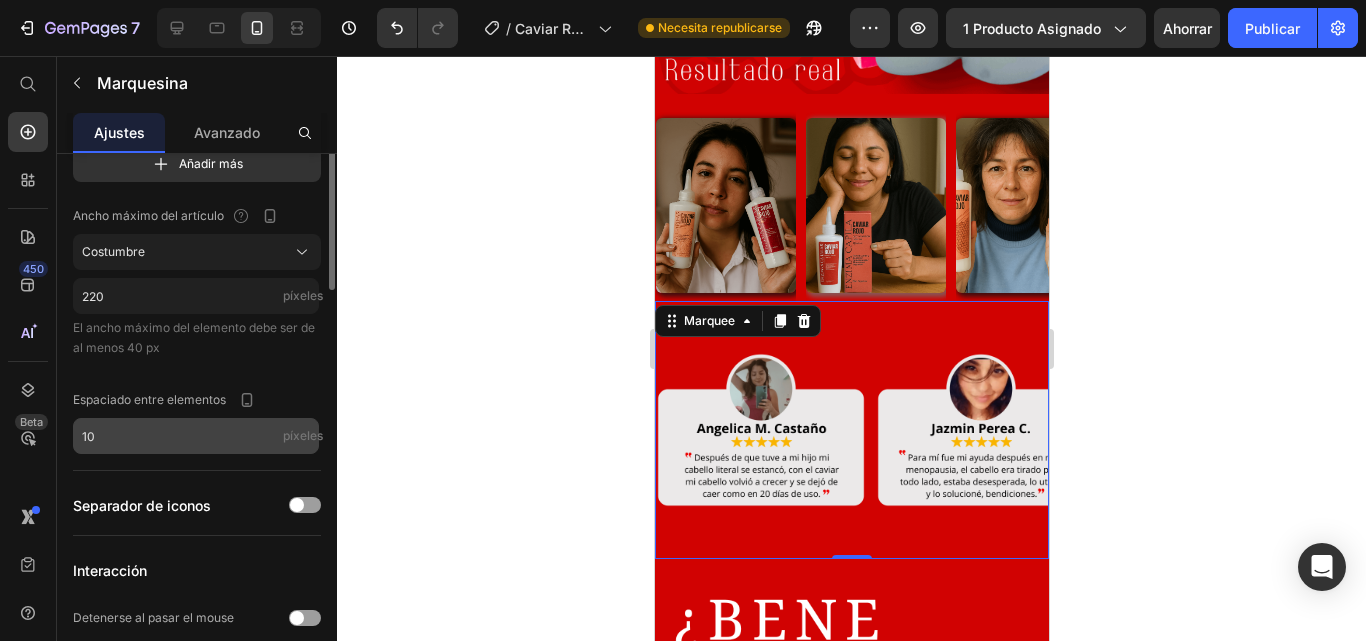 scroll, scrollTop: 100, scrollLeft: 0, axis: vertical 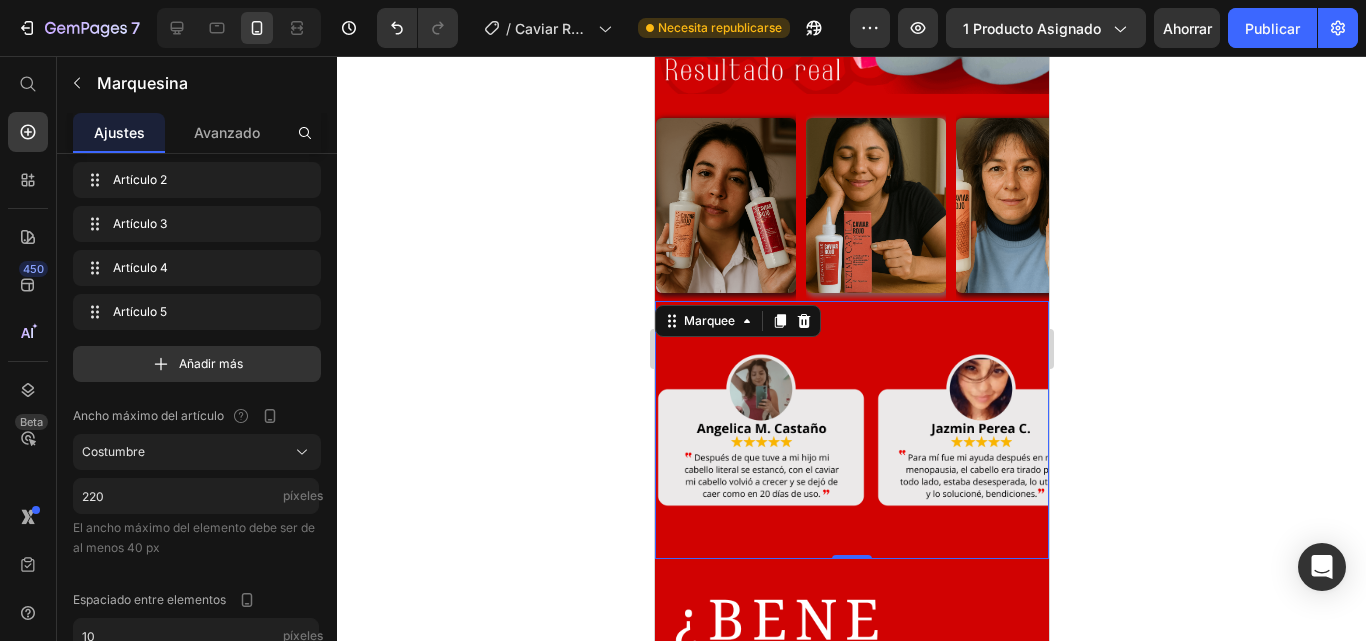 click 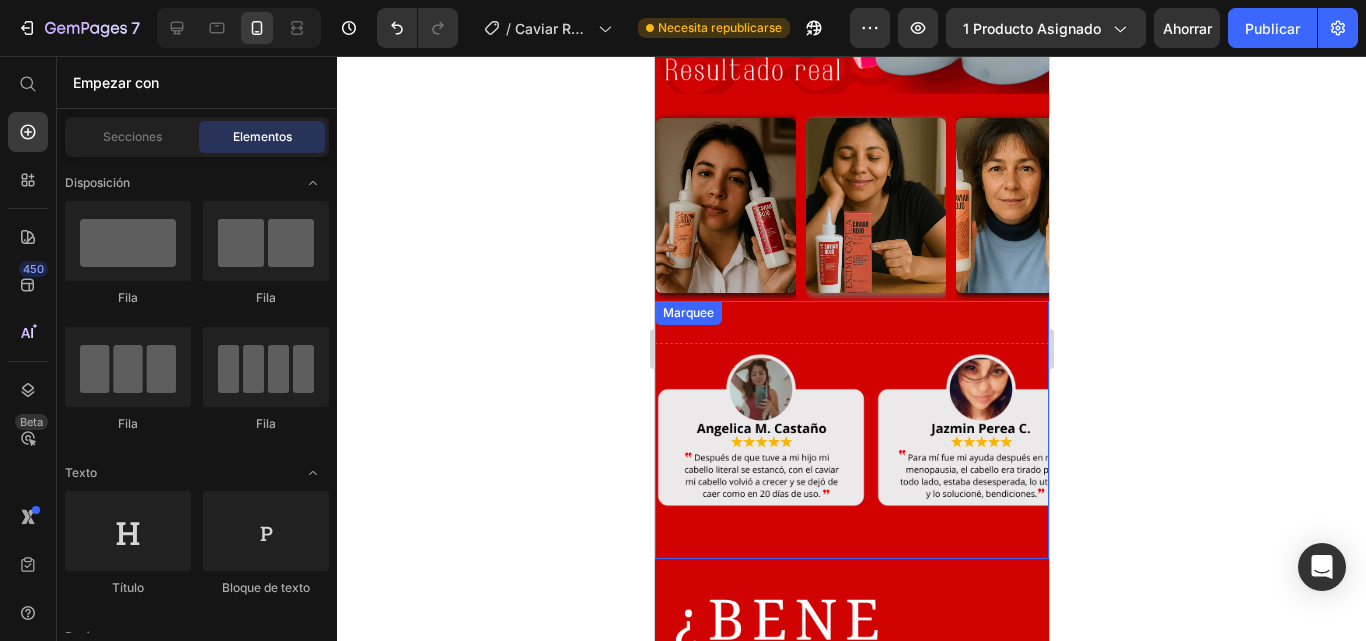 click on "Image" at bounding box center [762, 430] 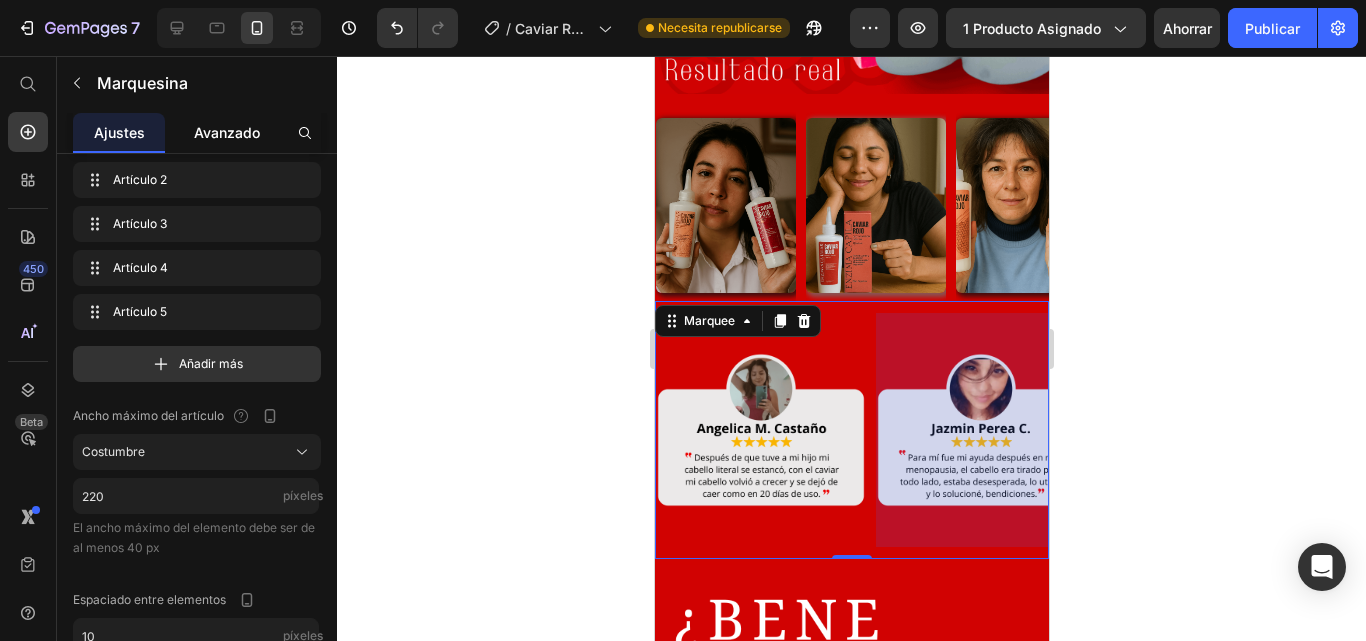 click on "Avanzado" 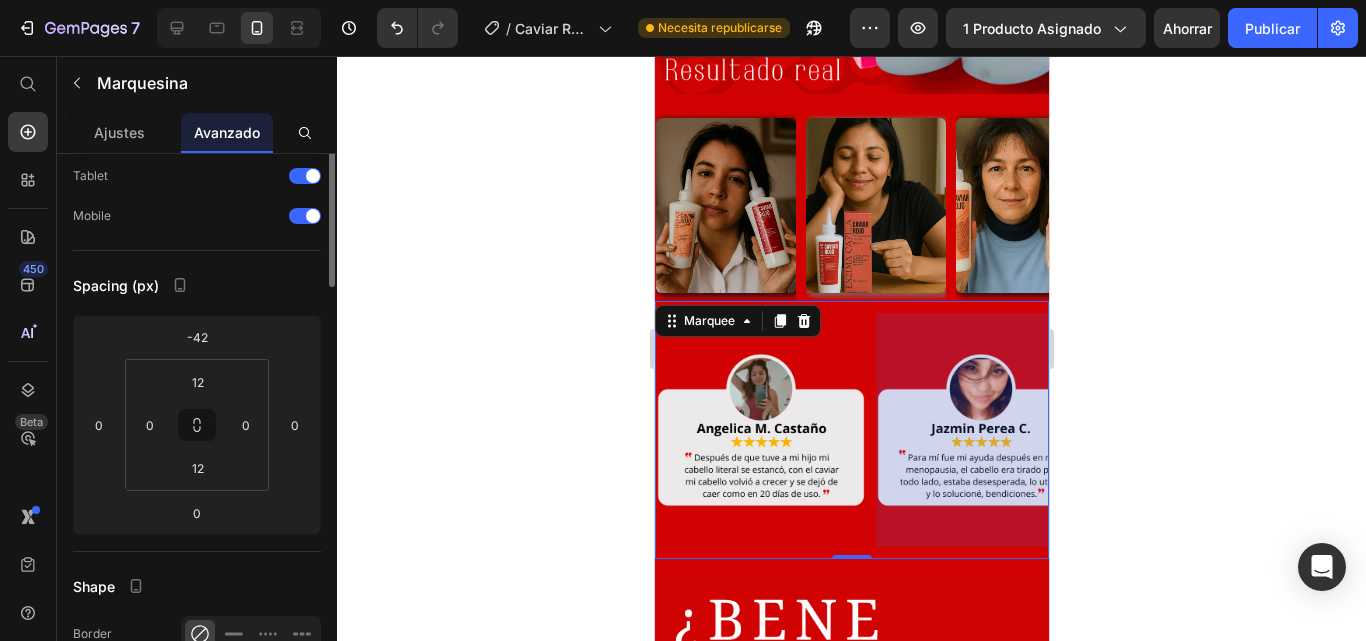 scroll, scrollTop: 0, scrollLeft: 0, axis: both 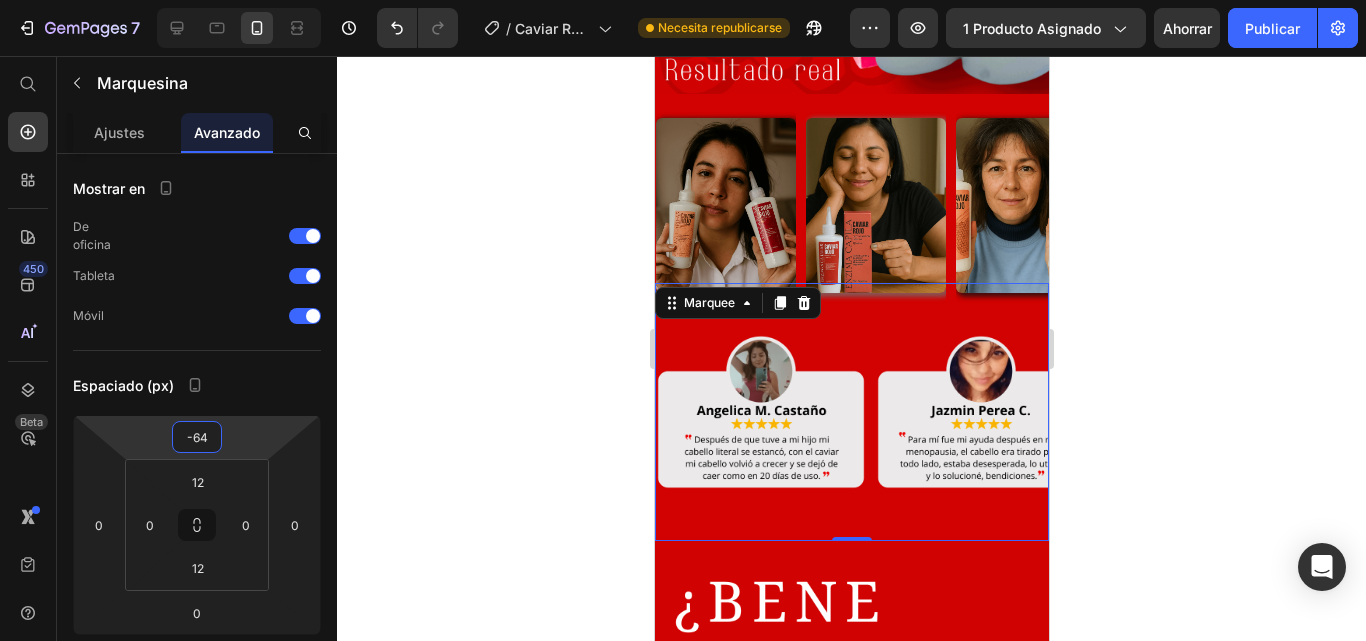 type on "-60" 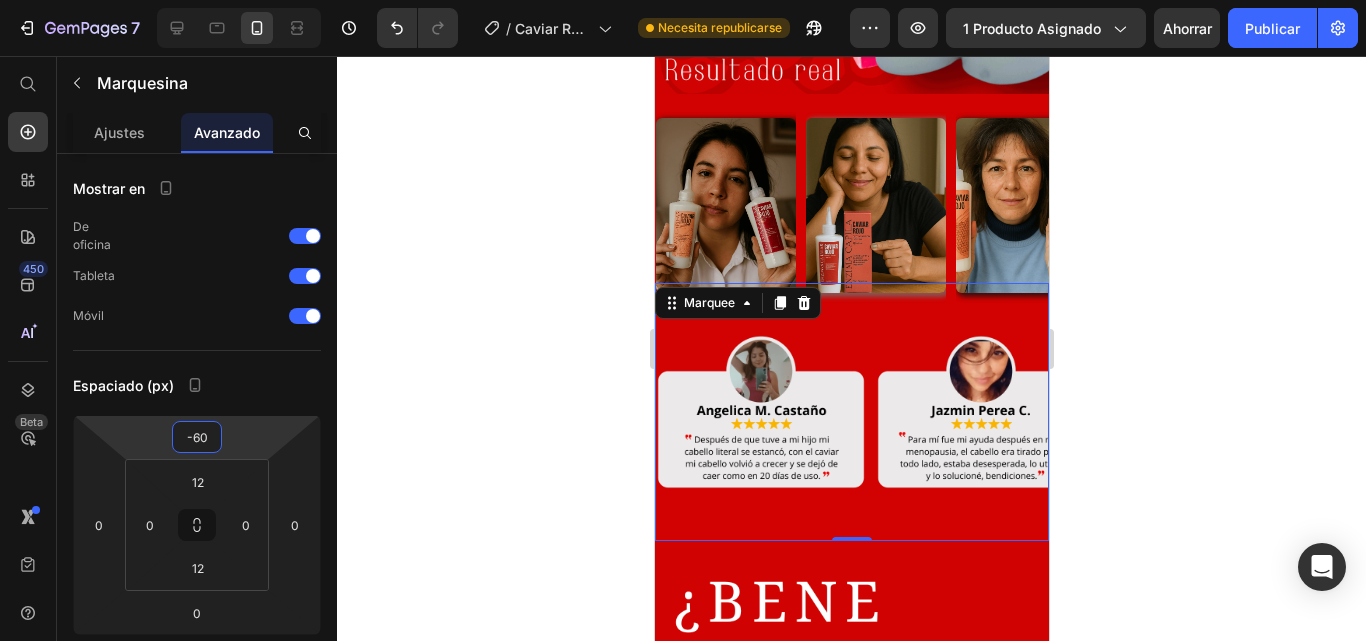 drag, startPoint x: 253, startPoint y: 423, endPoint x: 271, endPoint y: 432, distance: 20.12461 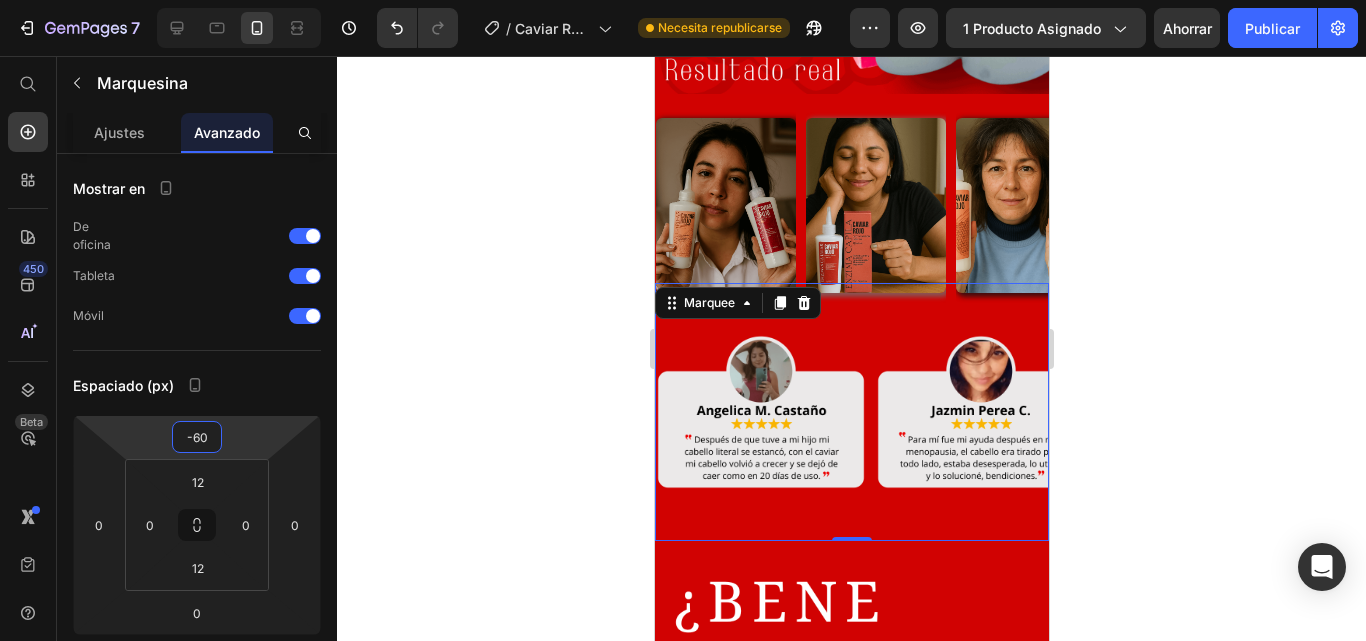 click on "[NUMBER] Historial de versiones / Caviar Rojo [DATE] Necesita republicarse Avance 1 producto asignado Ahorrar Publicar 450 Beta Empezar con Secciones Elementos Sección de héroes Detalle del producto Marcas Insignias de confianza Garantizar Desglose del producto Cómo utilizar Testimonios Comparar Manojo Preguntas frecuentes Prueba social Historia de la marca Lista de productos Recopilación Lista de blogs Contacto Sticky Añadir al carrito Pie de página personalizado Explorar la biblioteca 450 Disposición
Fila
Fila
Fila
Fila Texto
Título
Bloque de texto Botón
Botón
Botón" at bounding box center (683, 0) 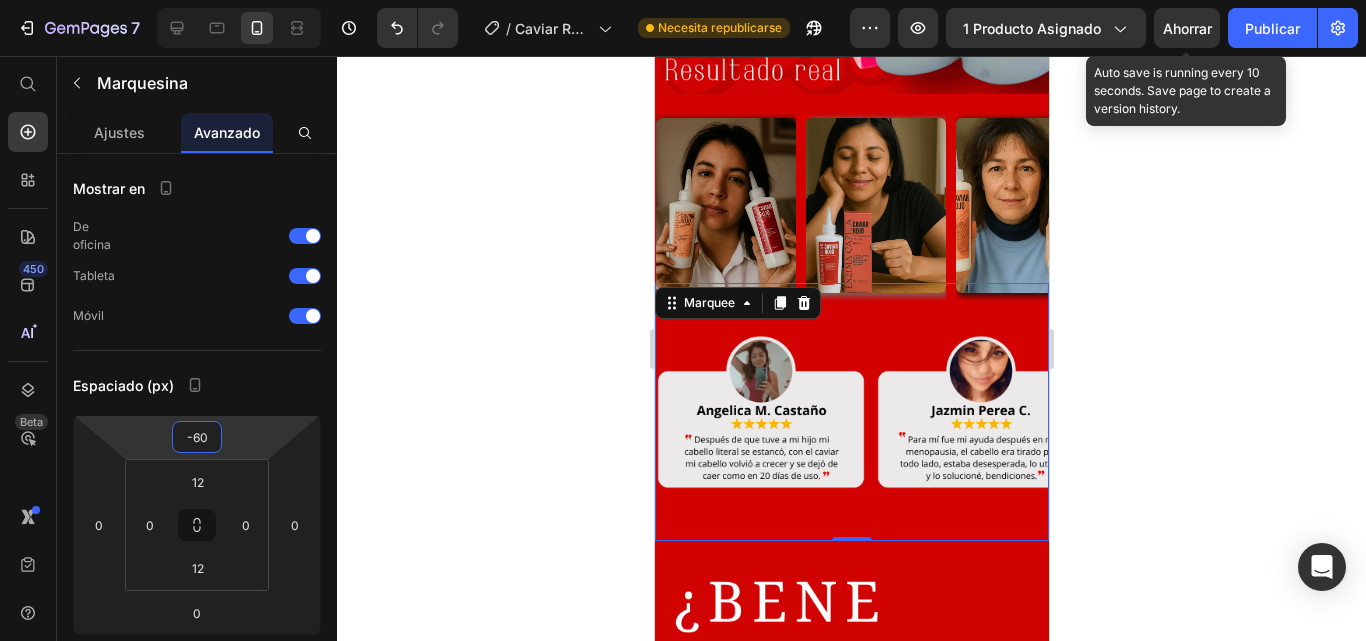 drag, startPoint x: 1181, startPoint y: 32, endPoint x: 1227, endPoint y: 29, distance: 46.09772 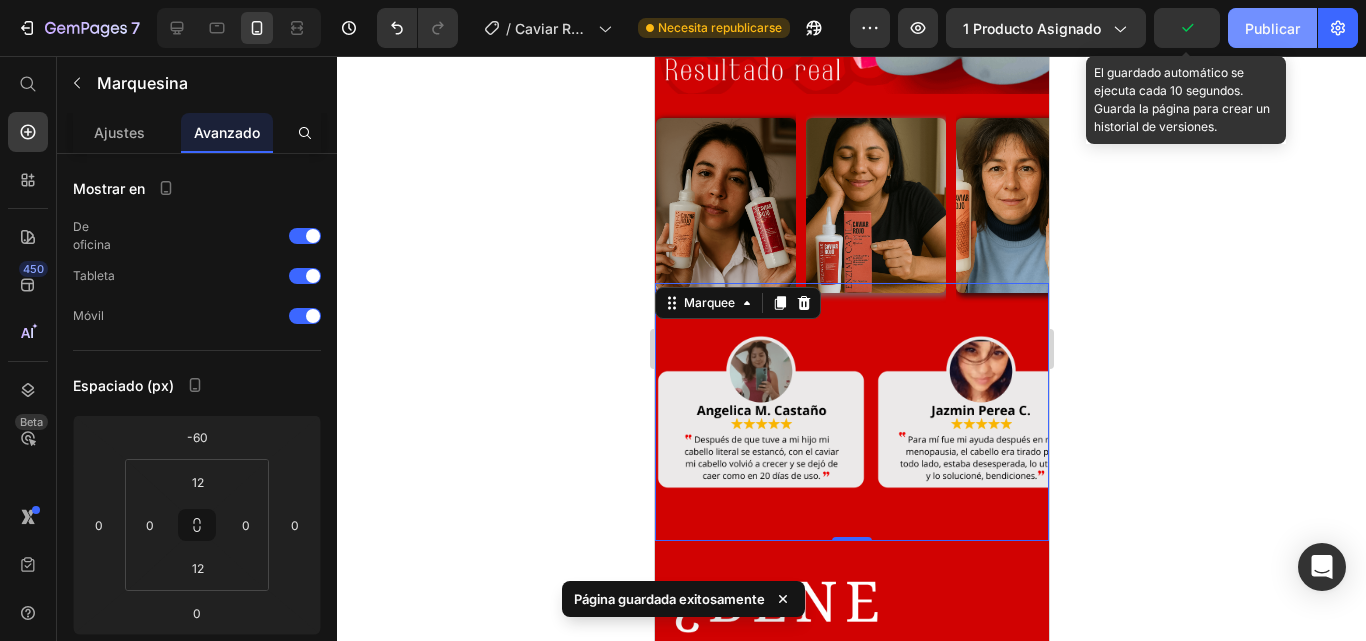 click on "Publicar" 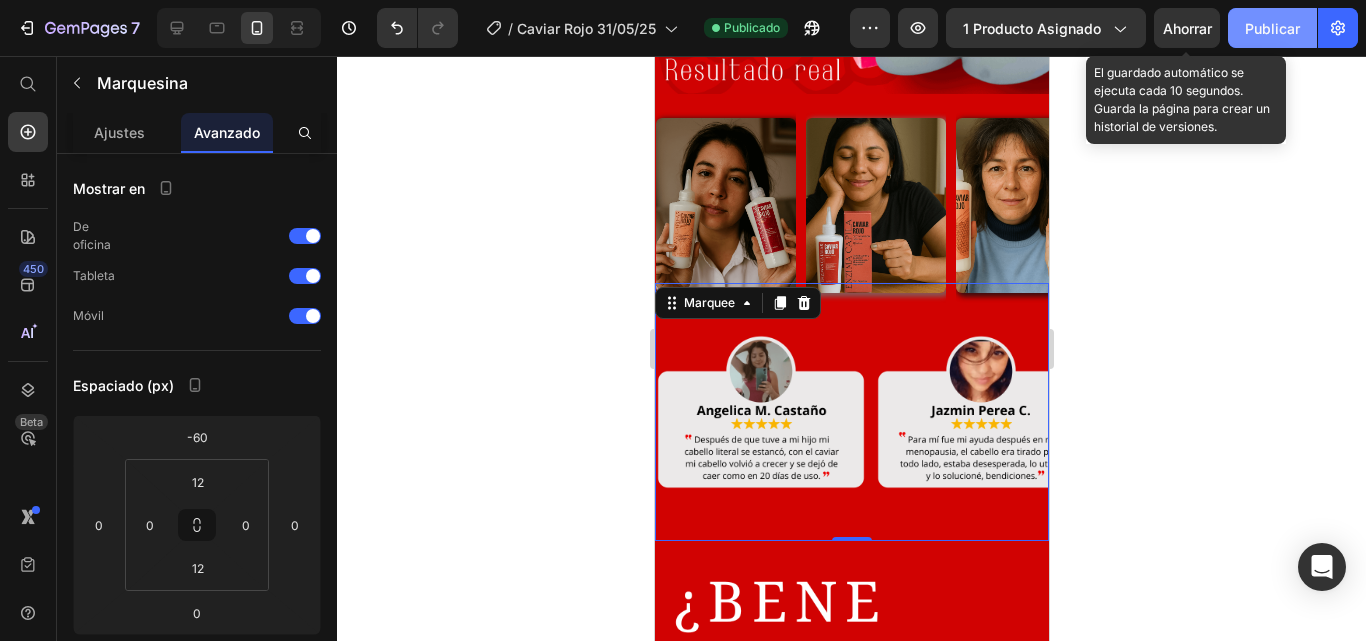 click on "Publicar" 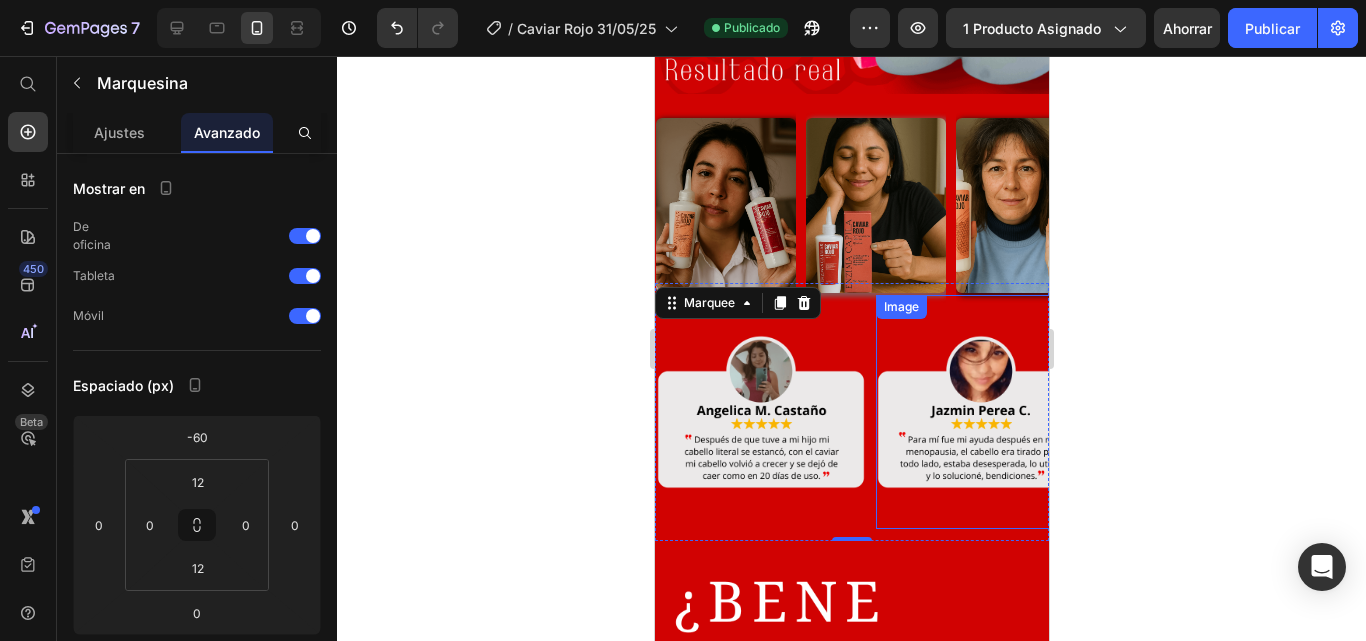 click at bounding box center [937, 412] 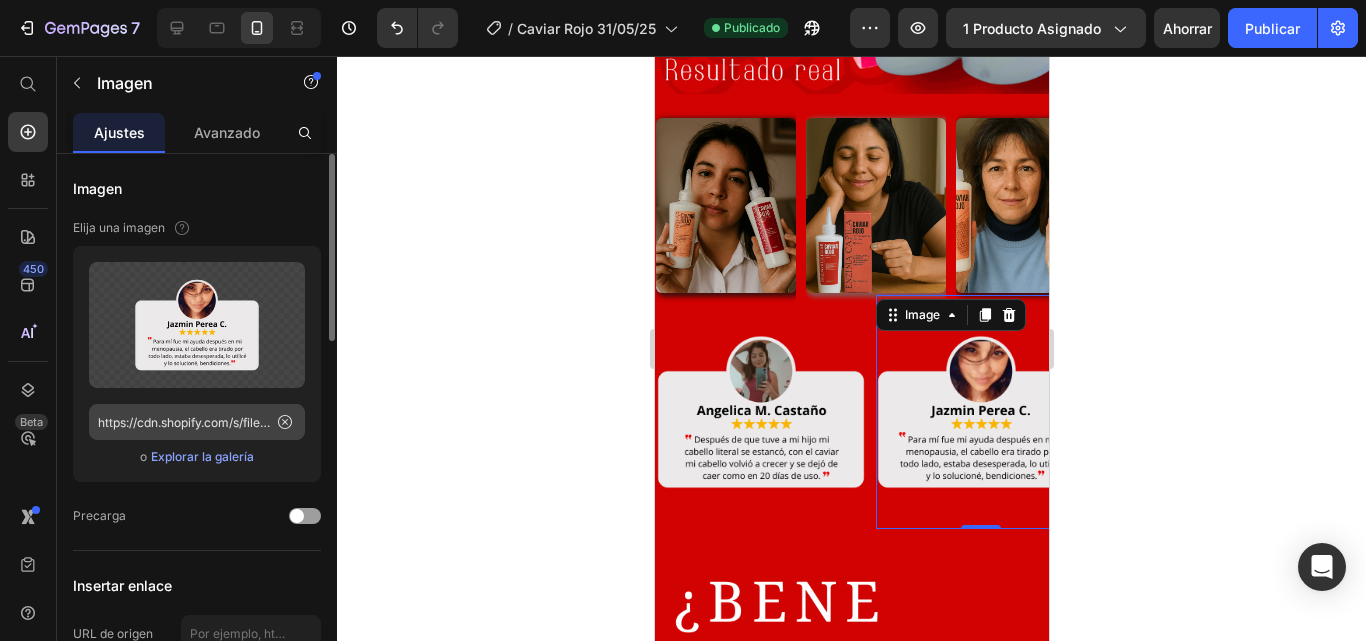 click 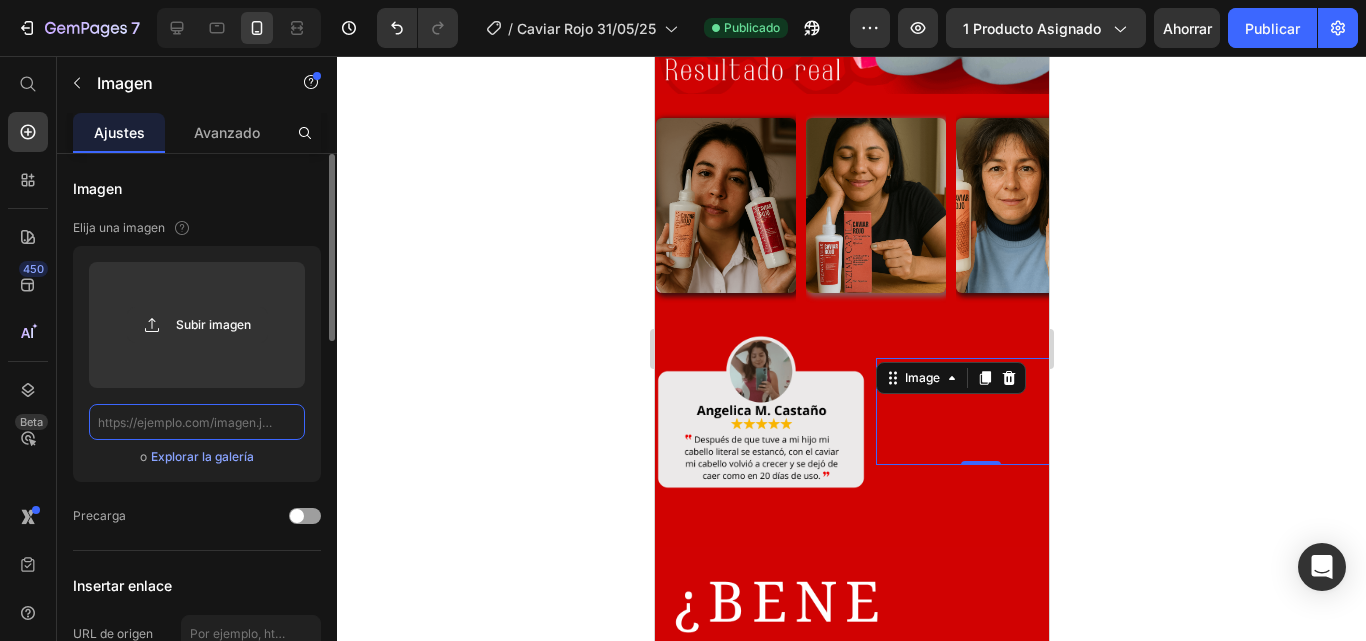 scroll, scrollTop: 0, scrollLeft: 0, axis: both 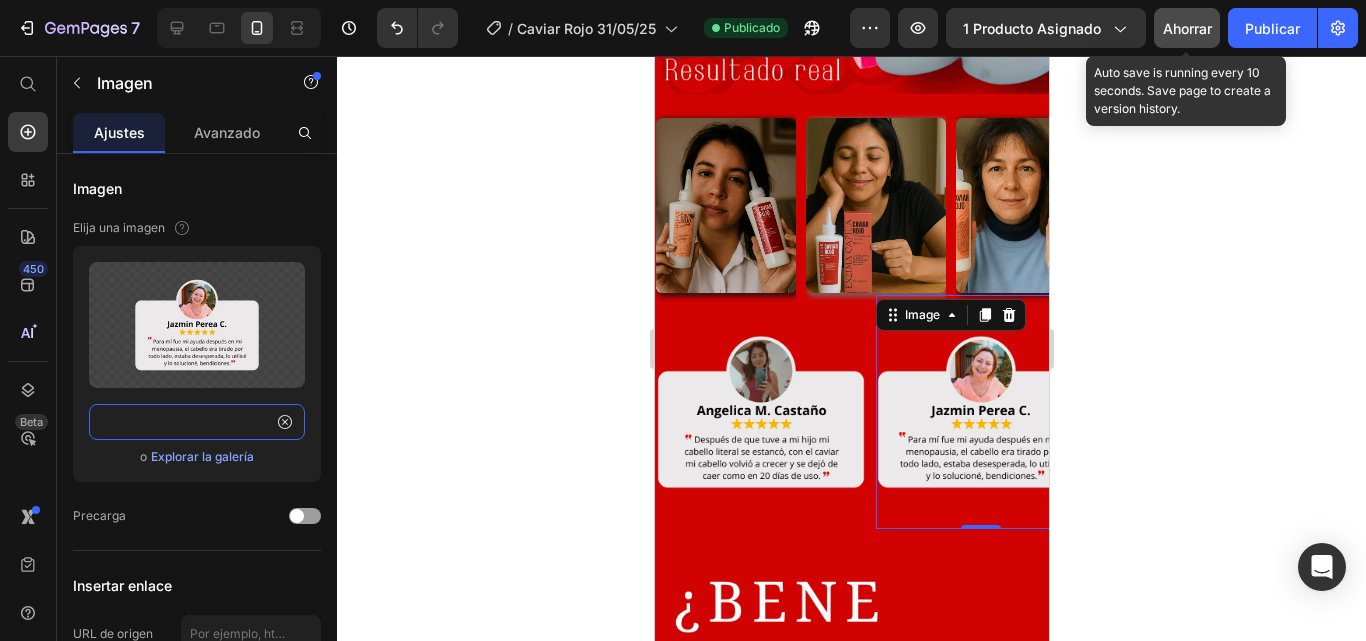 type on "https://cdn.shopify.com/s/files/1/0573/6208/7999/files/Elena_Bermudez.png?v=1752426837" 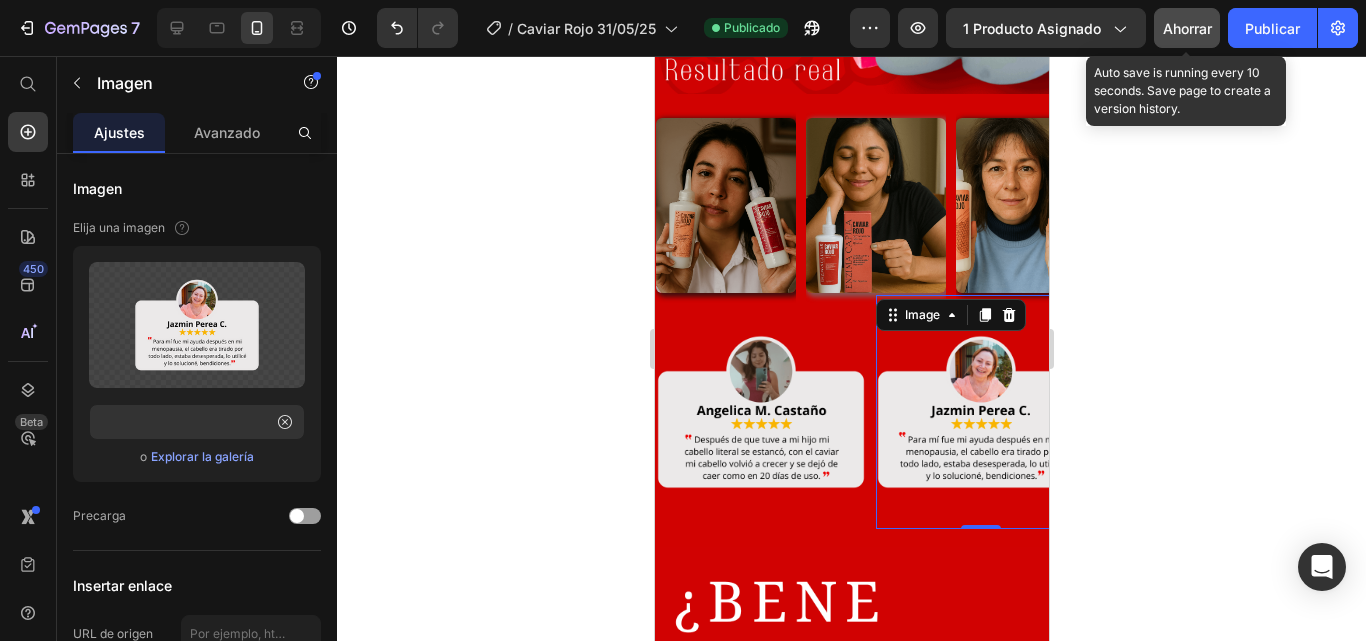 click on "Ahorrar" at bounding box center (1187, 28) 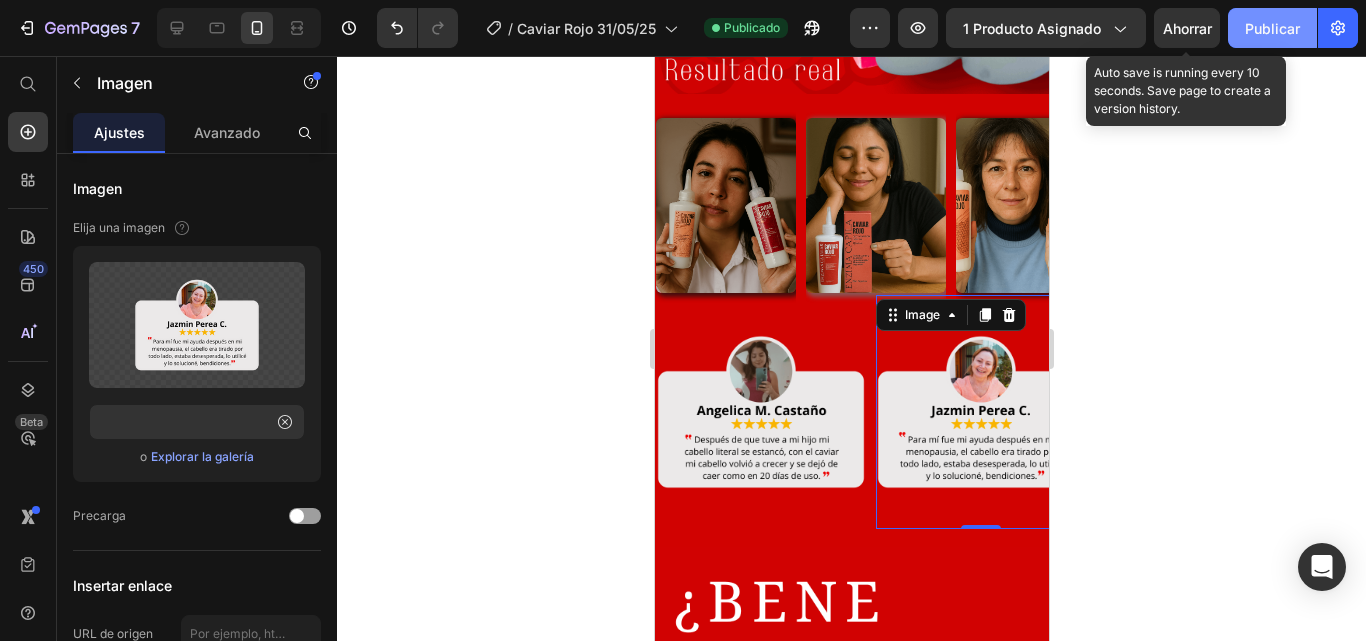 scroll, scrollTop: 0, scrollLeft: 0, axis: both 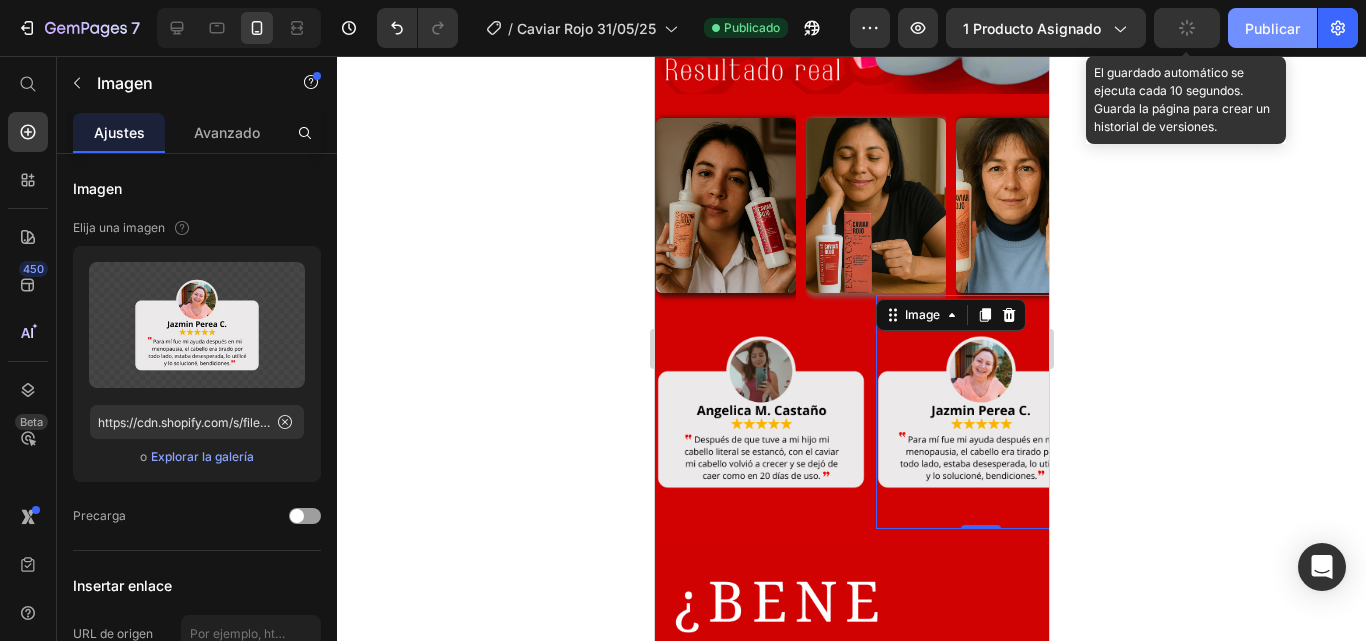 click on "Publicar" at bounding box center [1272, 28] 